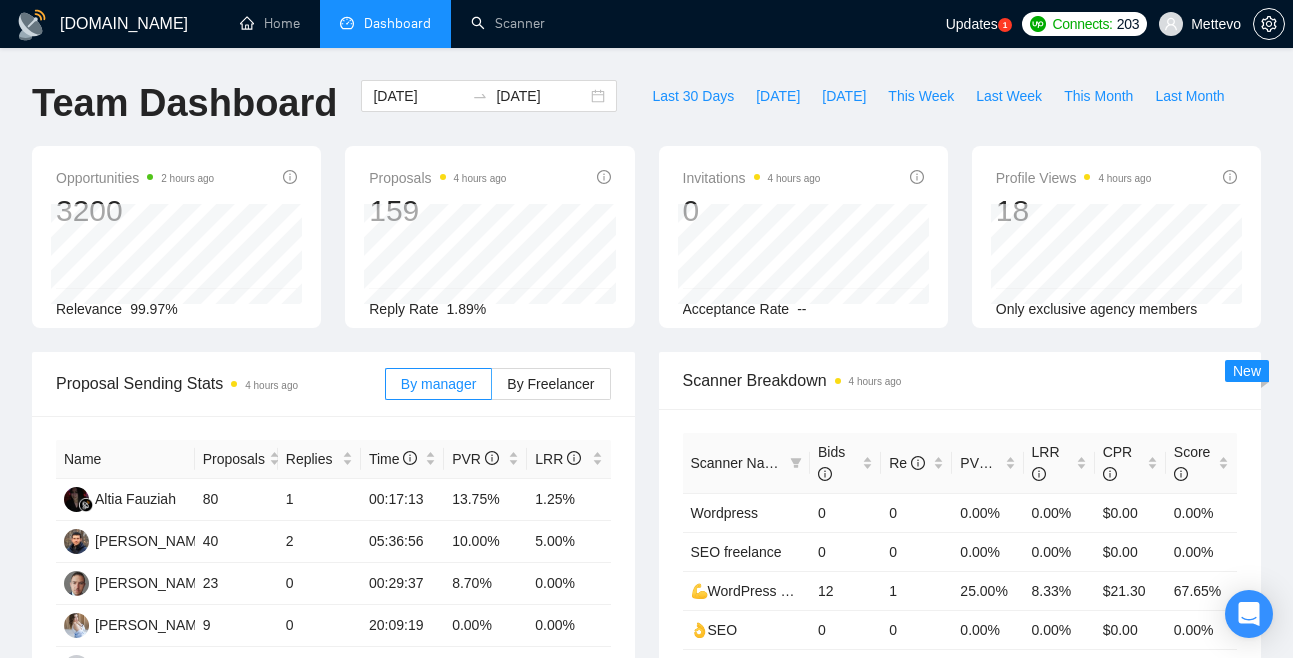 scroll, scrollTop: 0, scrollLeft: 0, axis: both 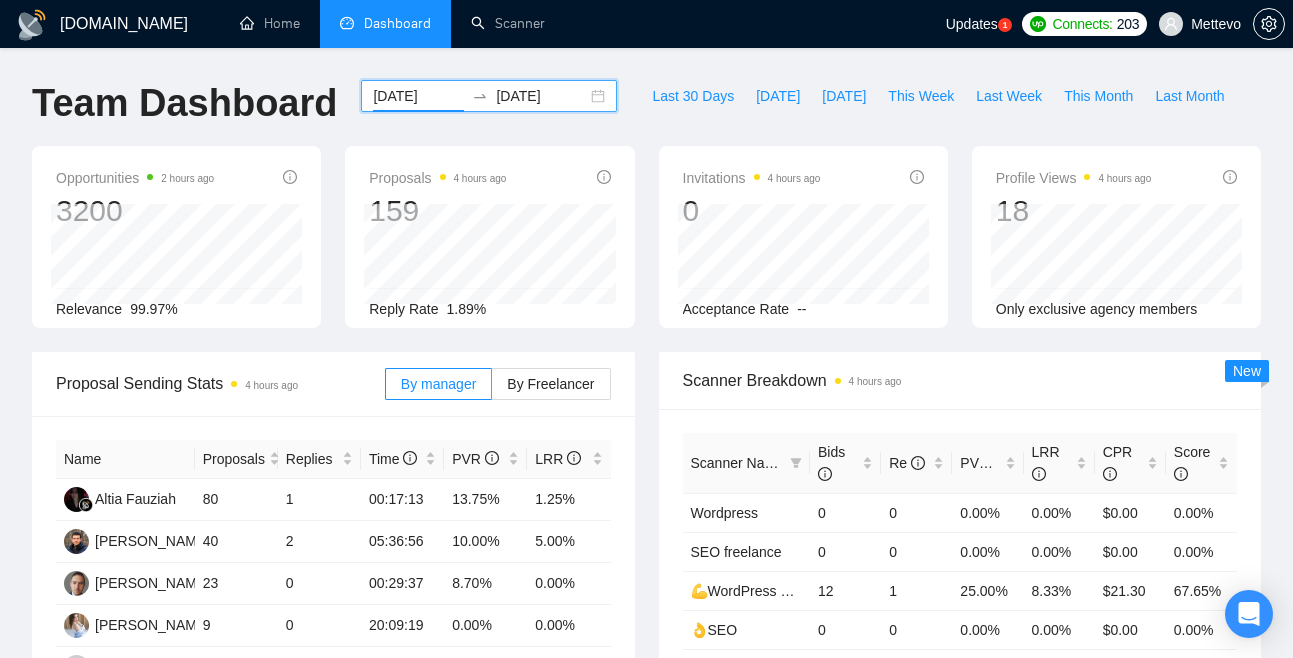 click on "[DATE]" at bounding box center [418, 96] 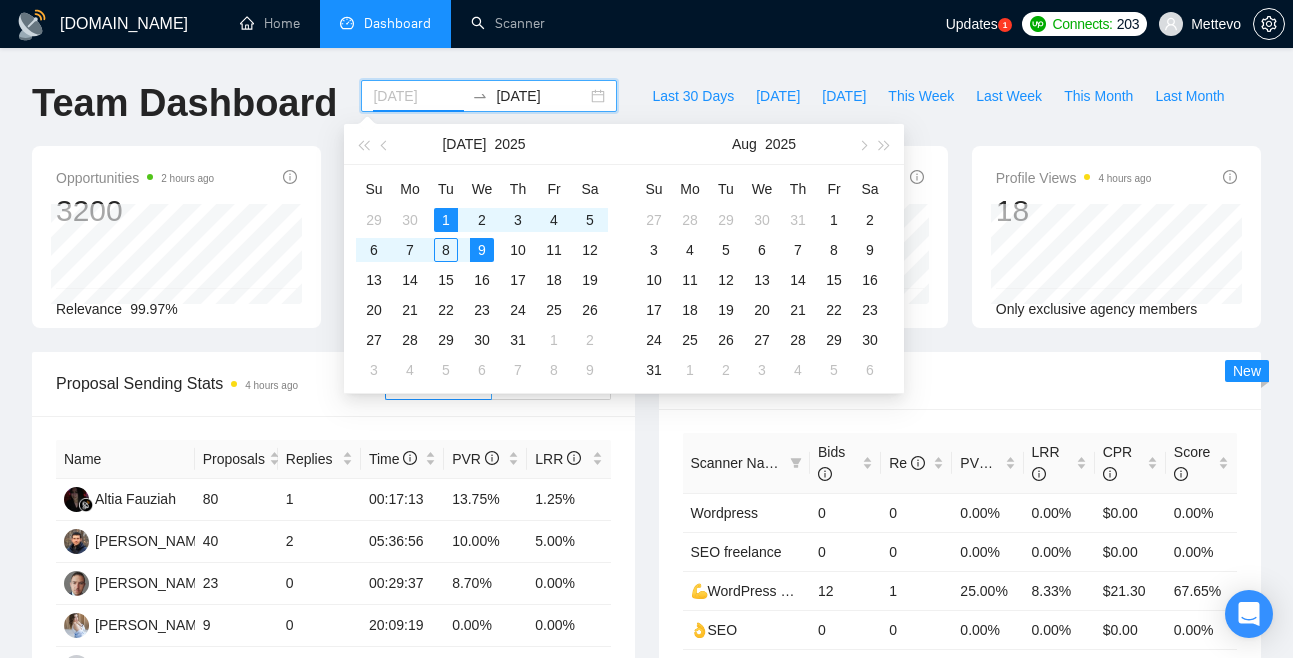 type on "[DATE]" 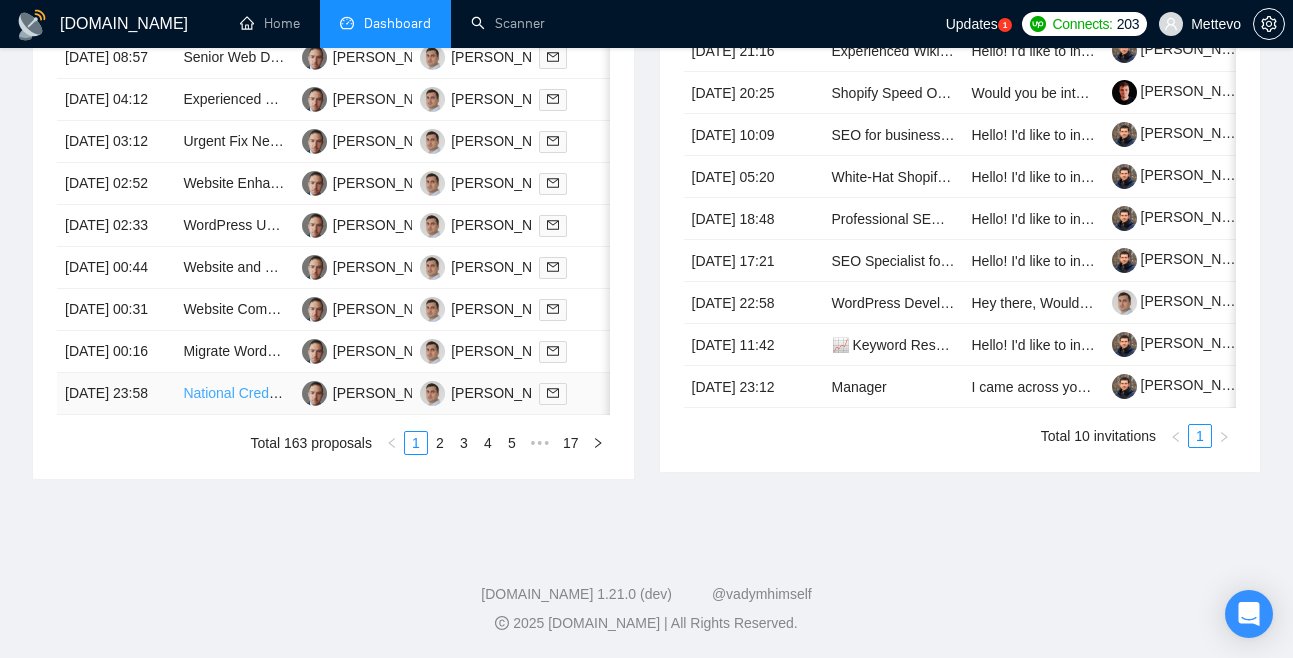 scroll, scrollTop: 1077, scrollLeft: 0, axis: vertical 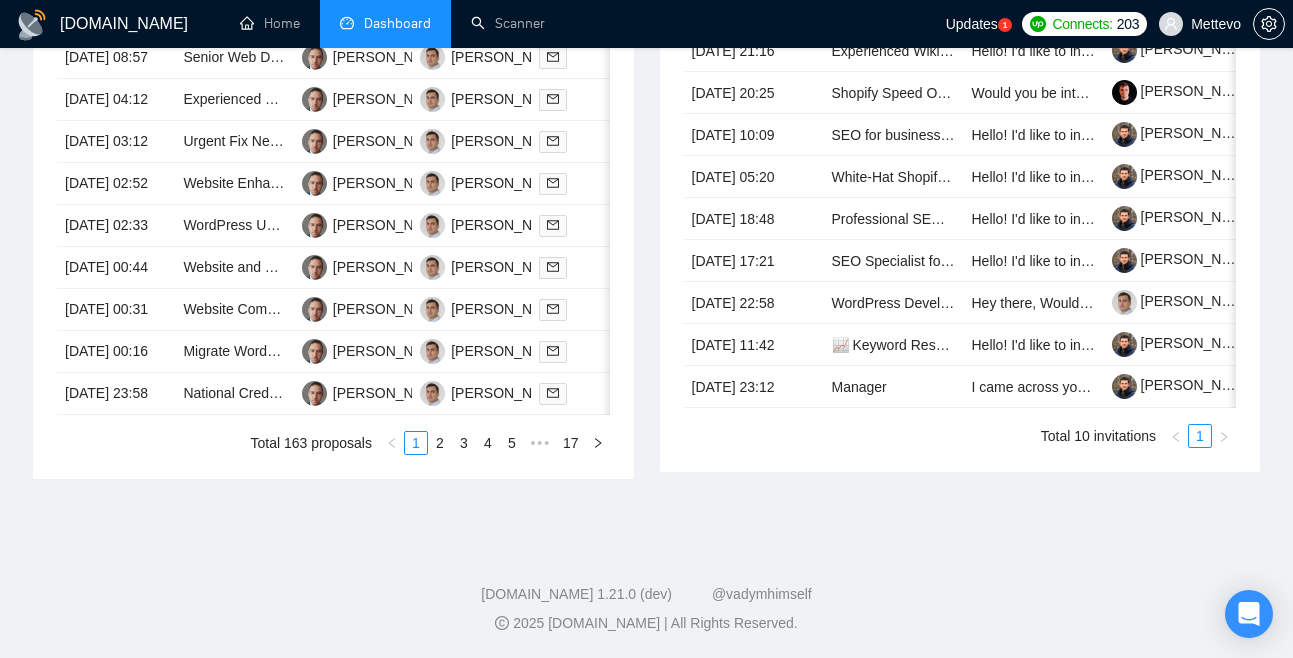 drag, startPoint x: 372, startPoint y: 297, endPoint x: 95, endPoint y: -26, distance: 425.5091 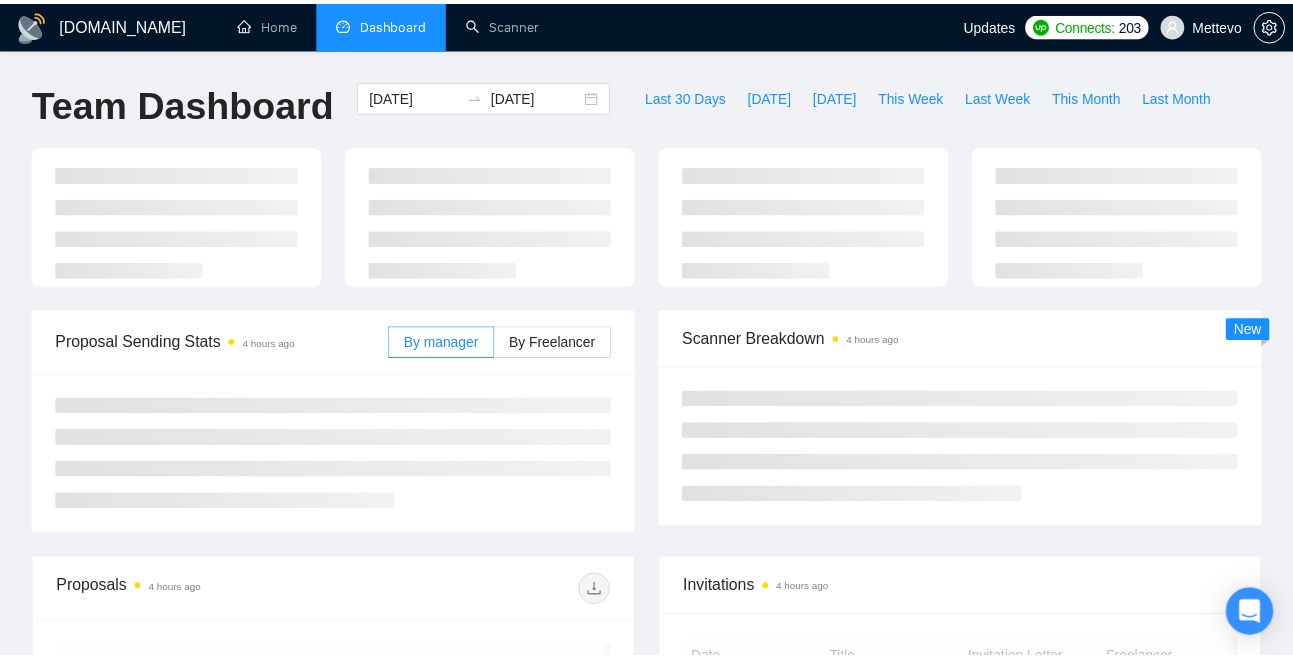 scroll, scrollTop: 0, scrollLeft: 0, axis: both 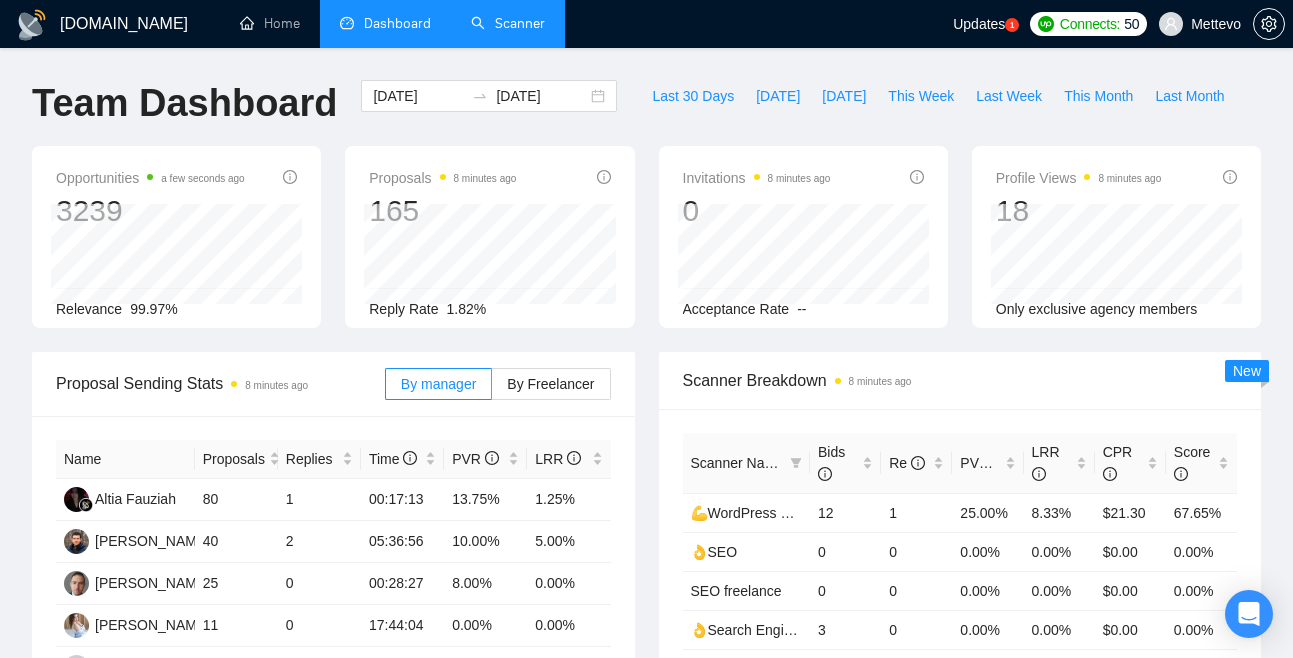 click on "Scanner" at bounding box center [508, 23] 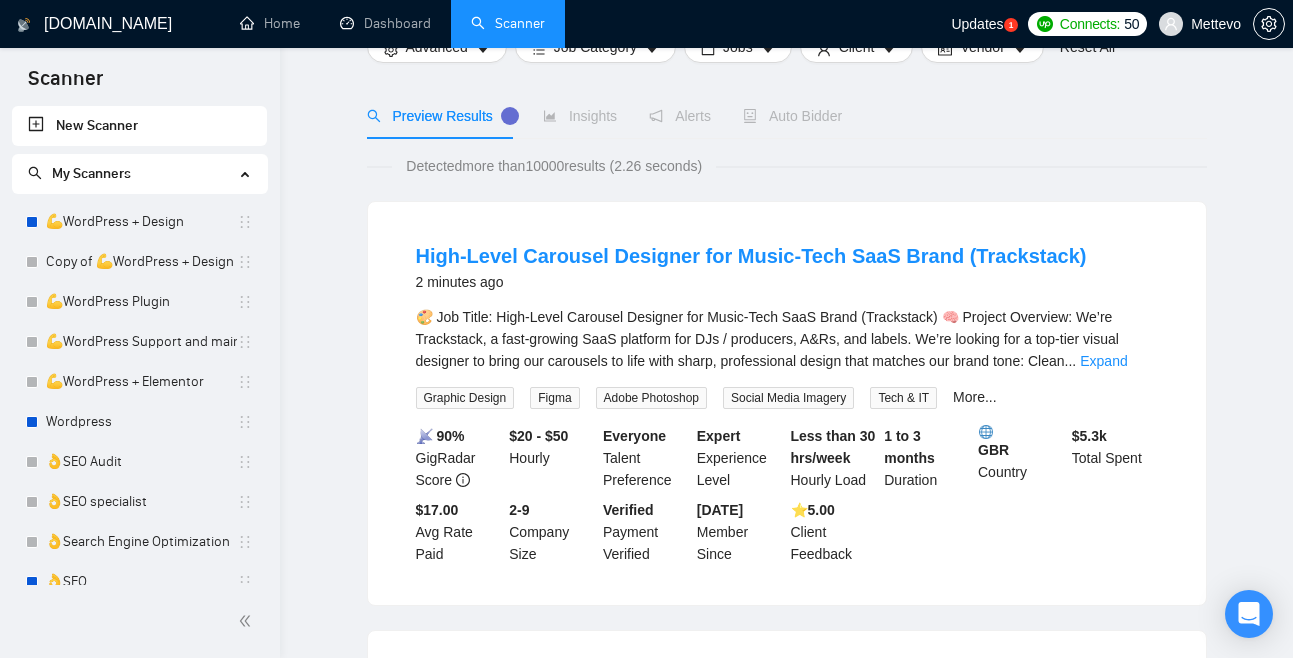 scroll, scrollTop: 0, scrollLeft: 0, axis: both 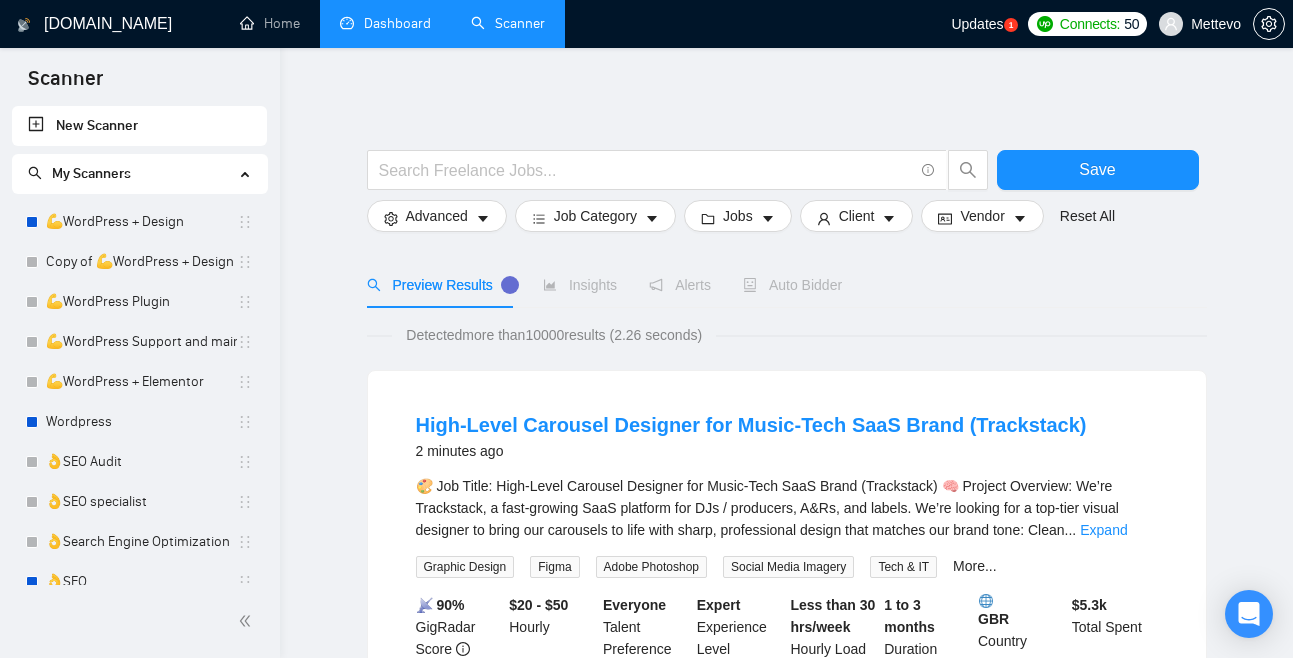 click on "Dashboard" at bounding box center [385, 23] 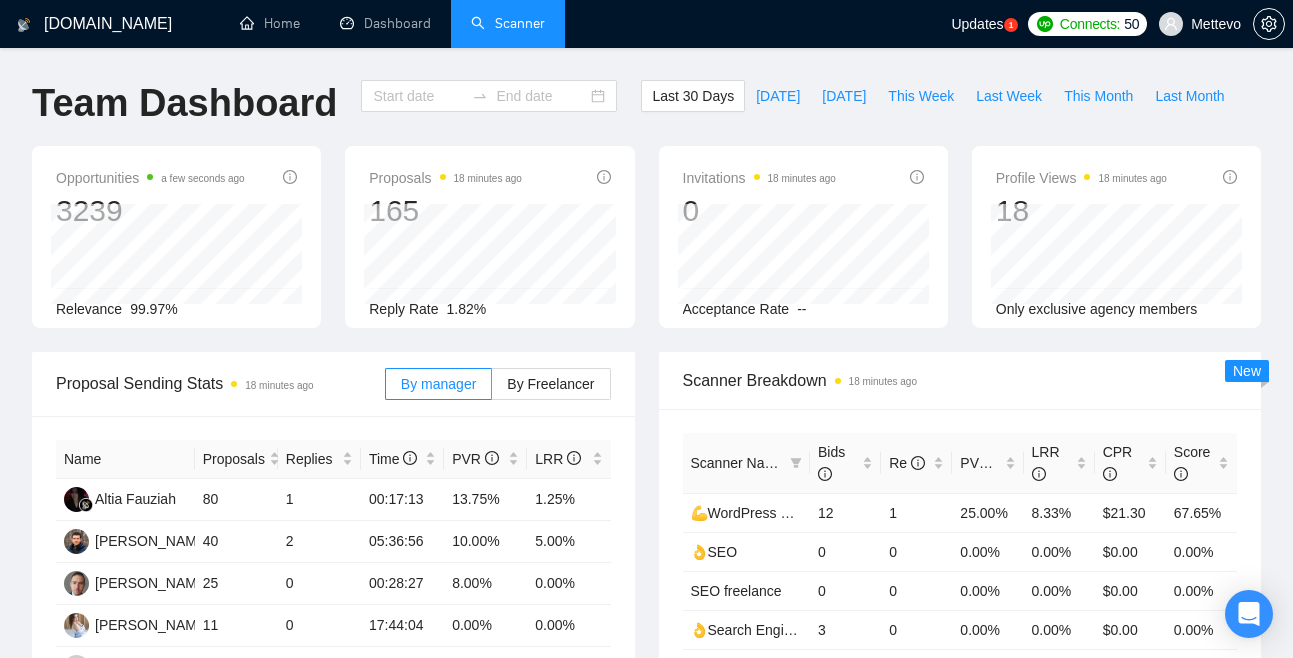 type on "[DATE]" 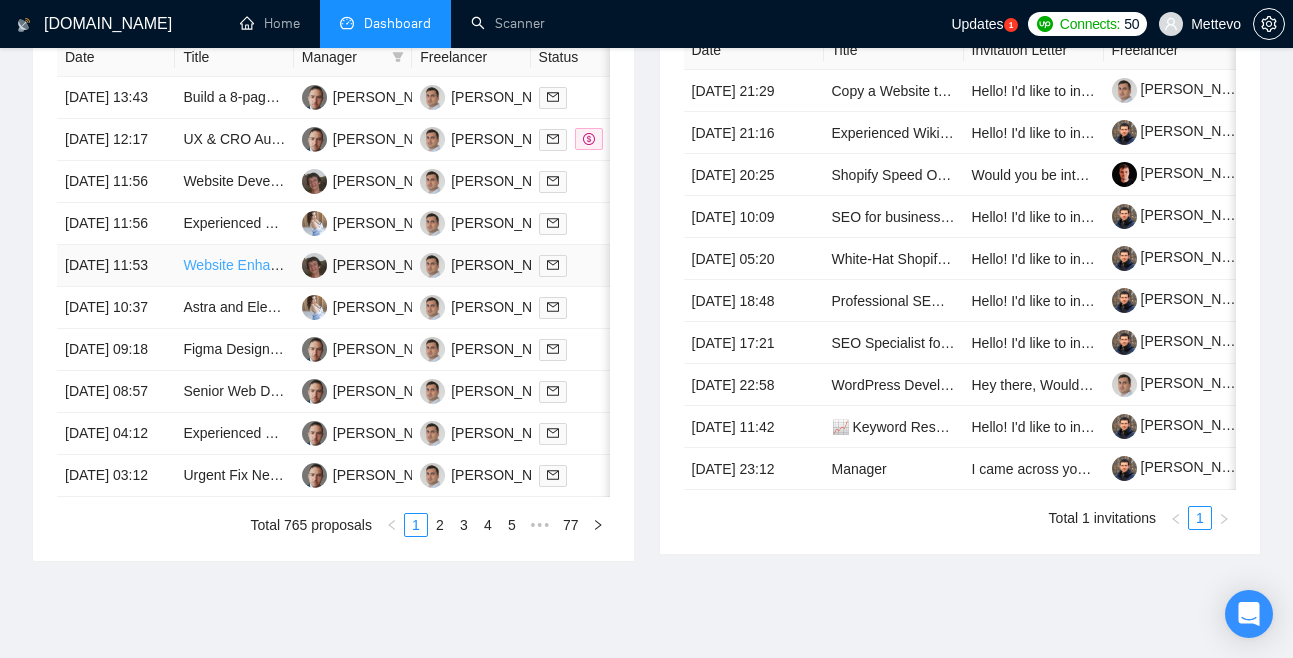 scroll, scrollTop: 1067, scrollLeft: 0, axis: vertical 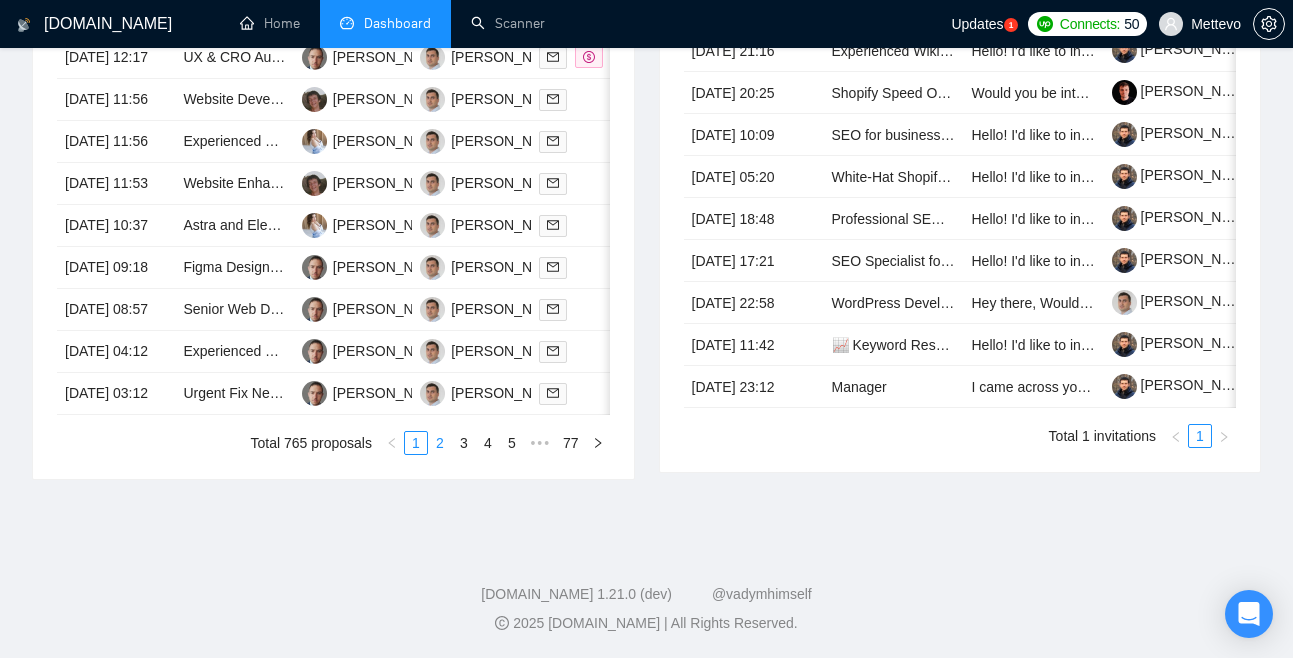 click on "2" at bounding box center (440, 443) 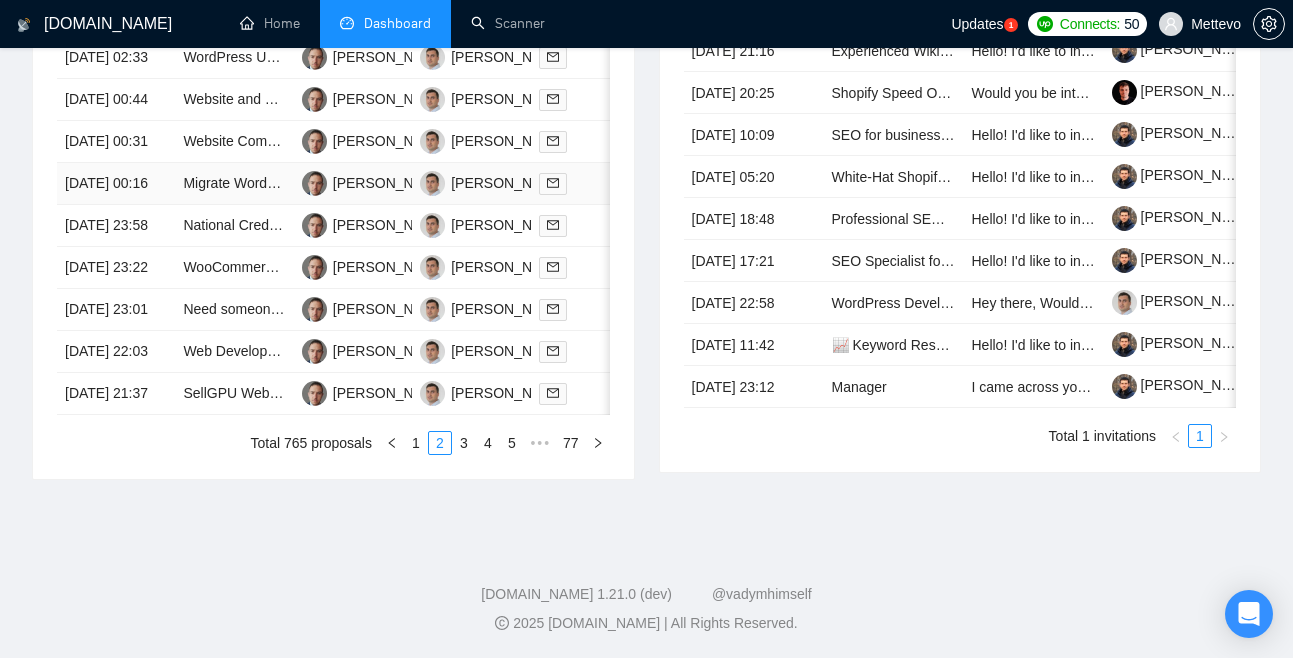 scroll, scrollTop: 1176, scrollLeft: 0, axis: vertical 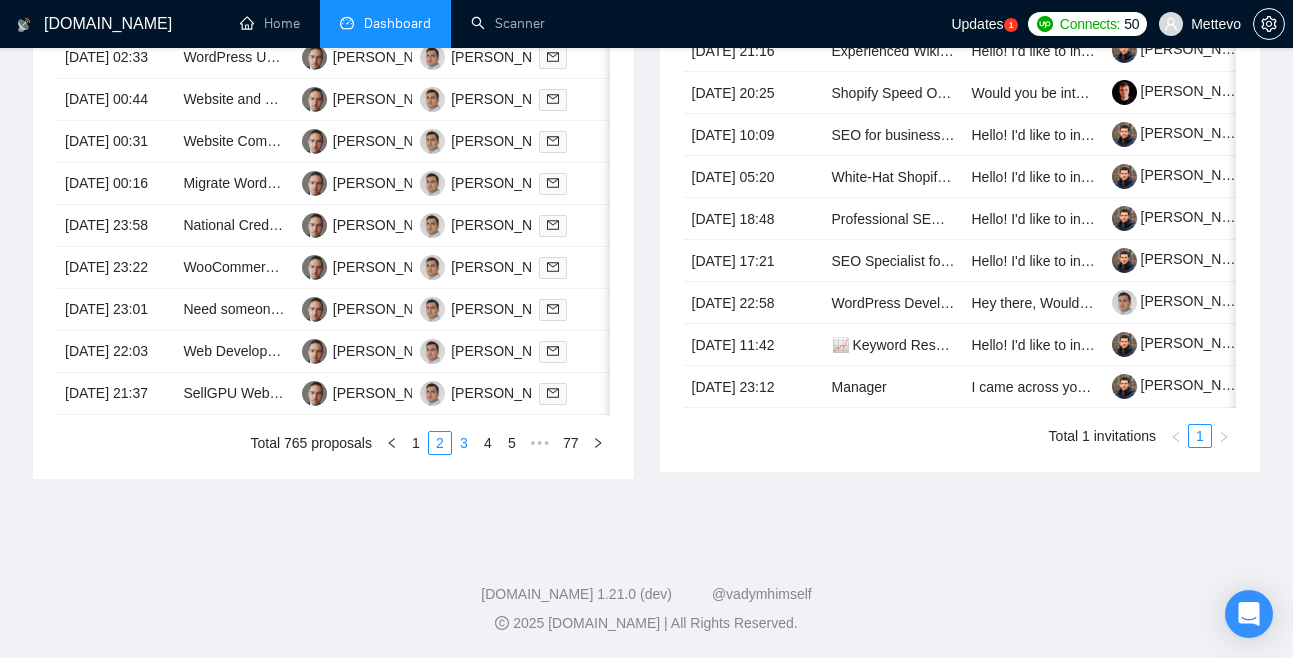click on "3" at bounding box center (464, 443) 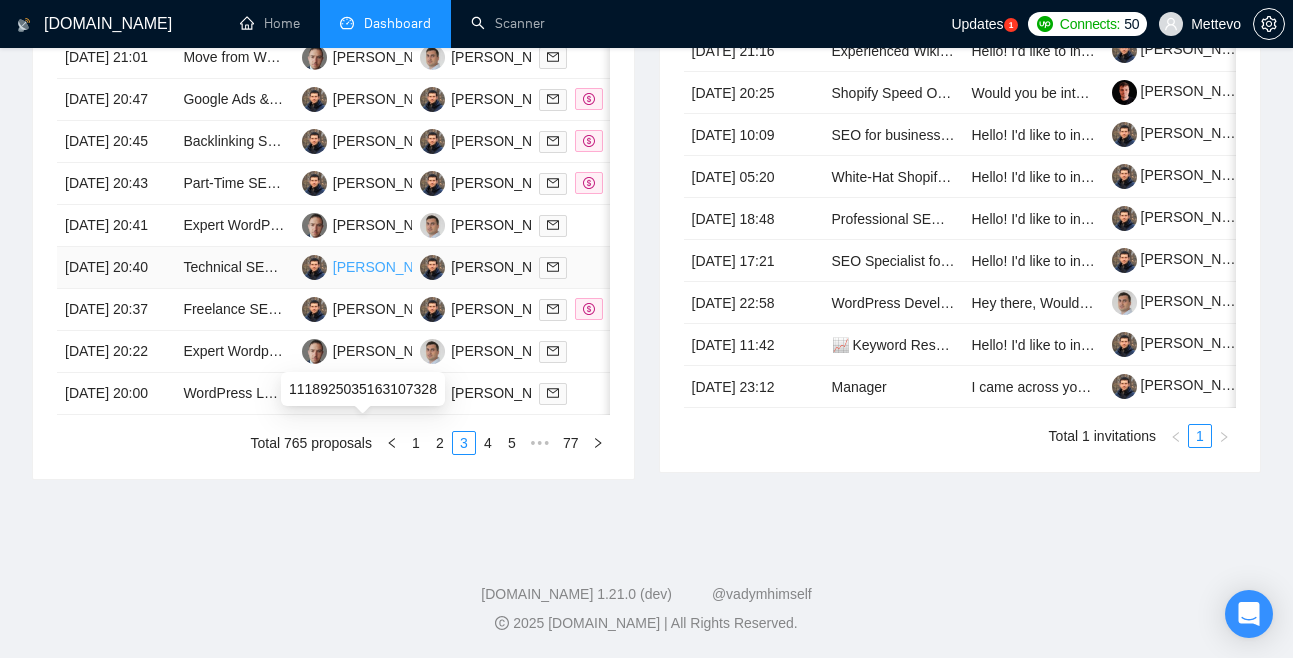 scroll, scrollTop: 1048, scrollLeft: 0, axis: vertical 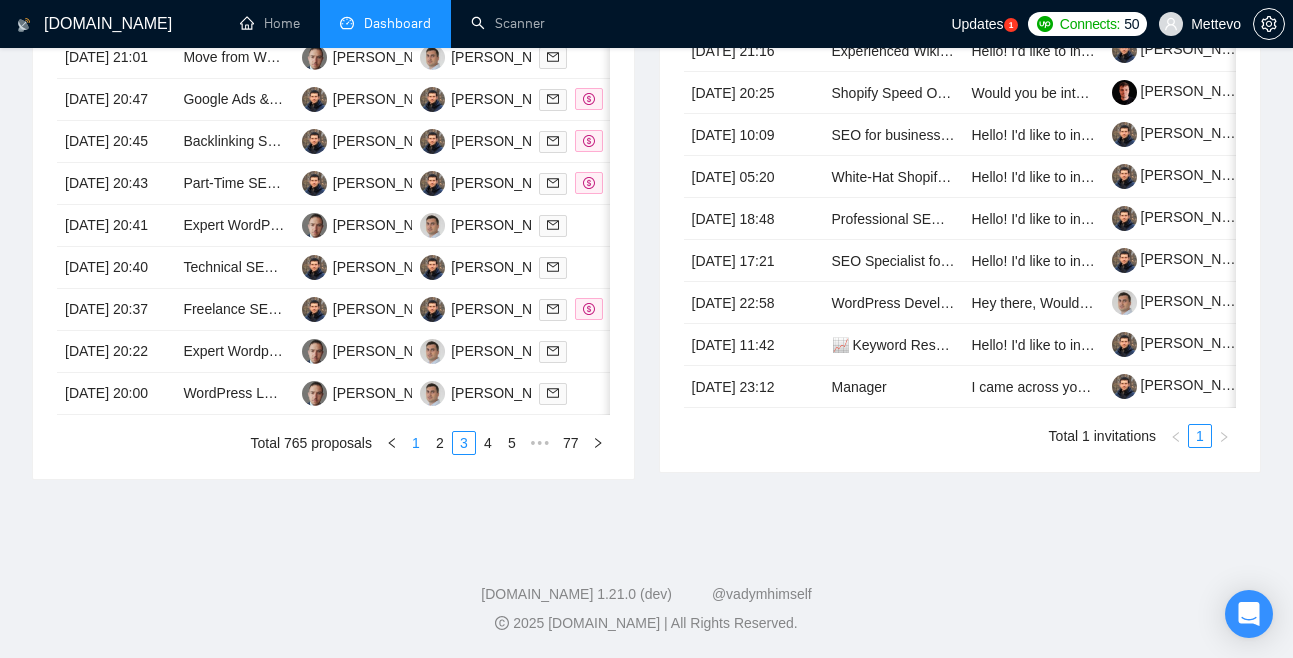 click on "1" at bounding box center [416, 443] 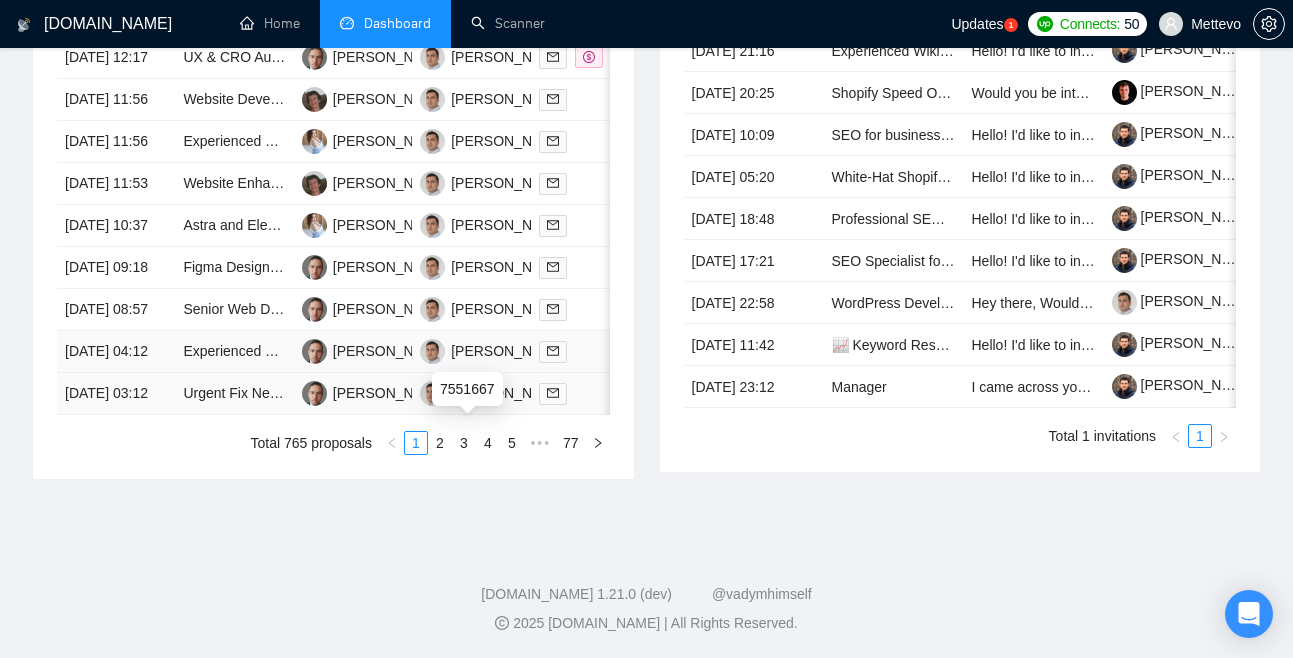 scroll, scrollTop: 1176, scrollLeft: 0, axis: vertical 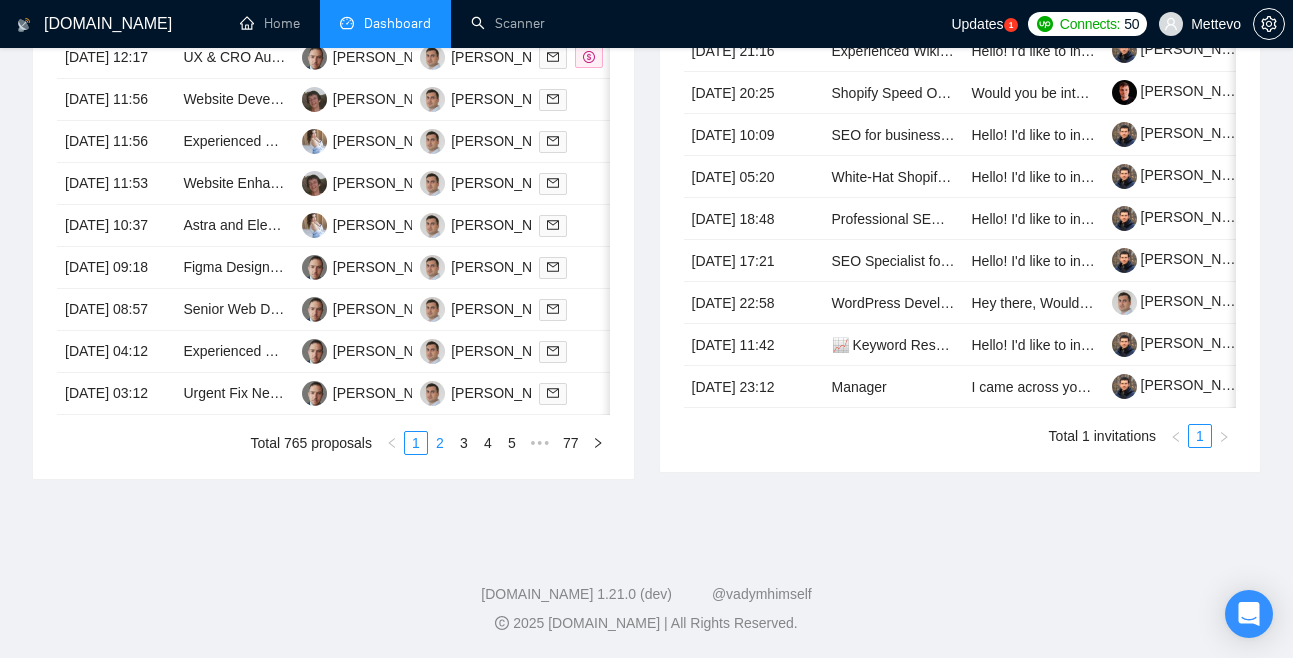 click on "2" at bounding box center [440, 443] 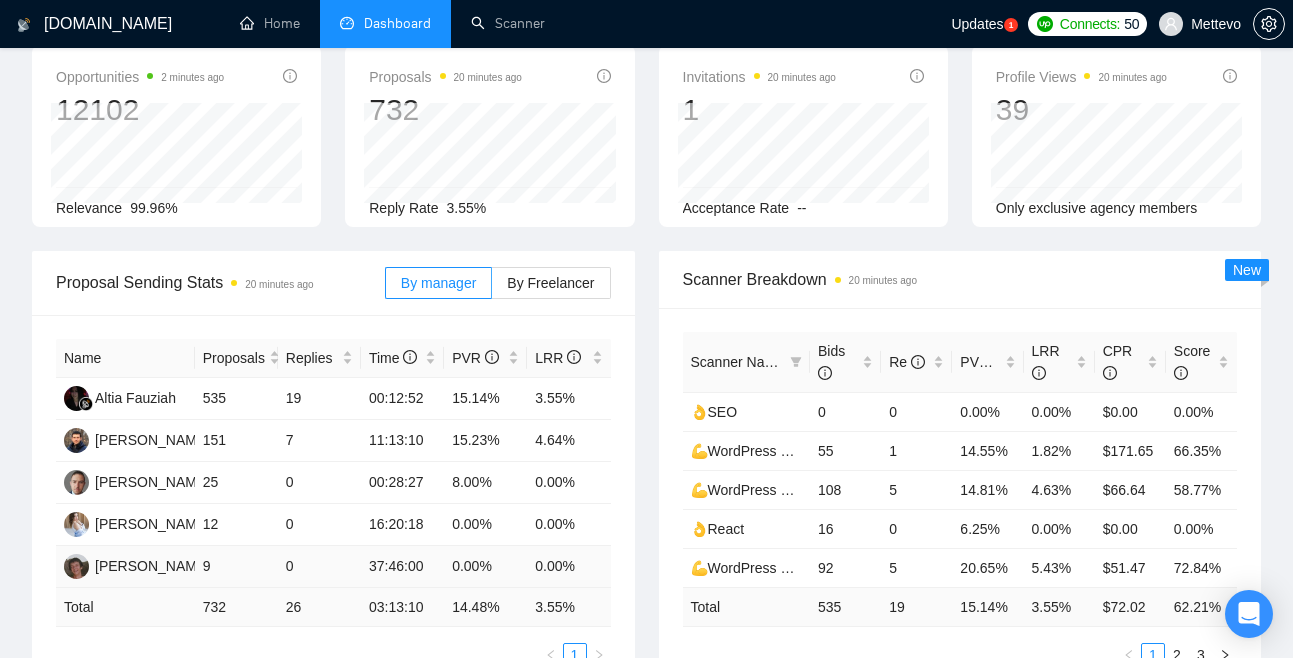scroll, scrollTop: 0, scrollLeft: 0, axis: both 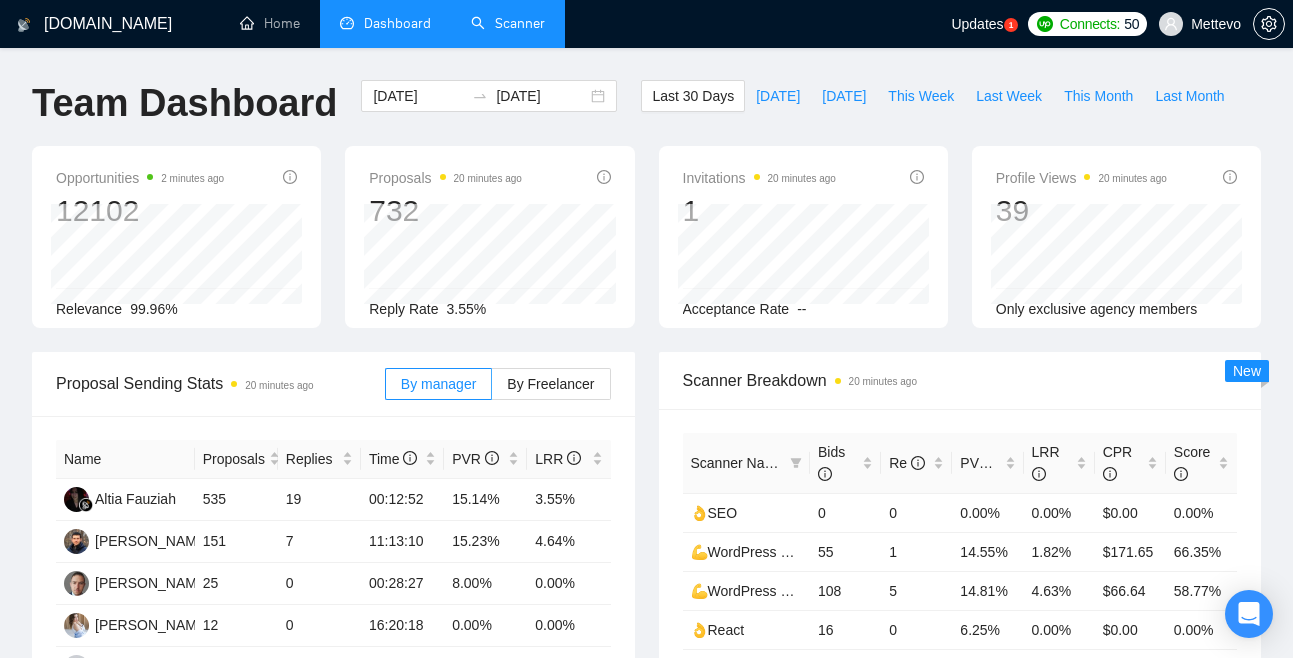 click on "Scanner" at bounding box center (508, 23) 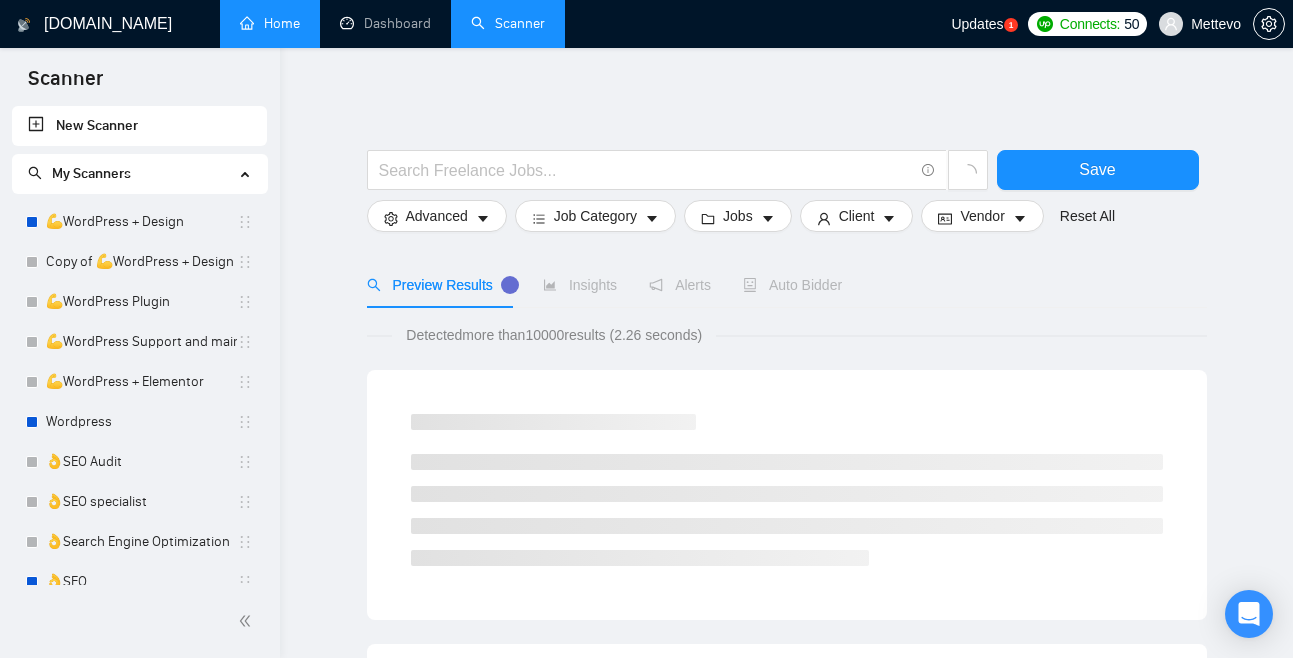 click on "Home" at bounding box center (270, 23) 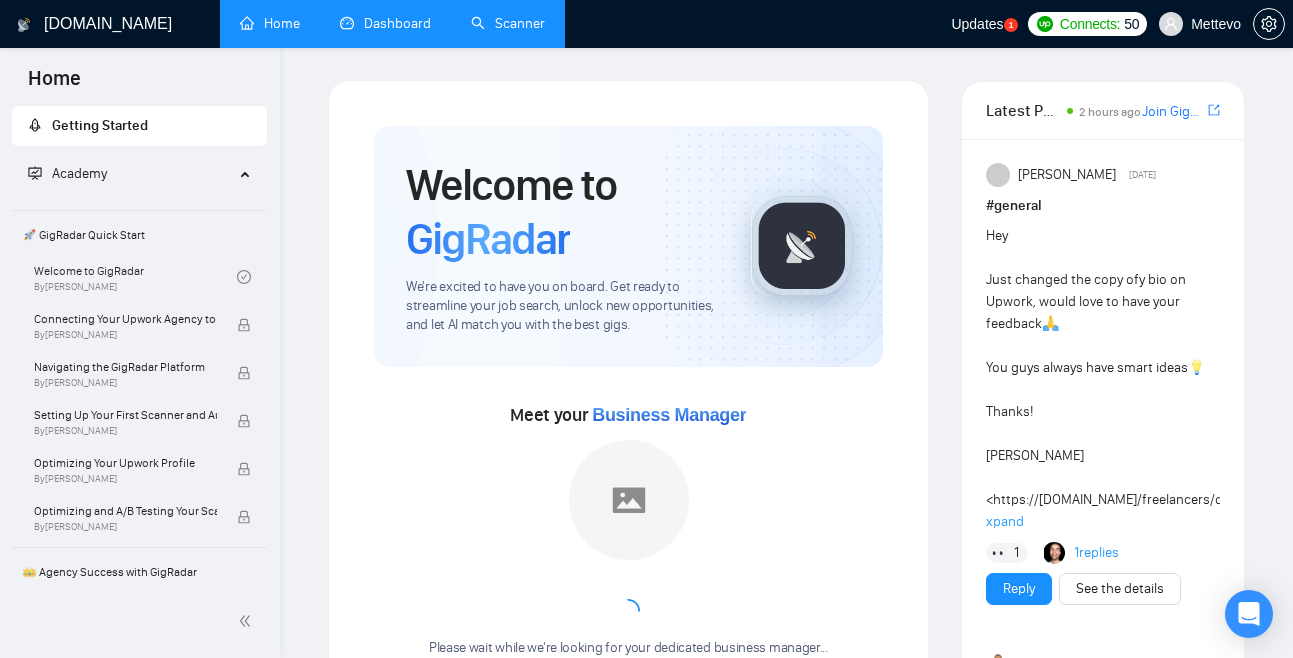 click on "Dashboard" at bounding box center (385, 23) 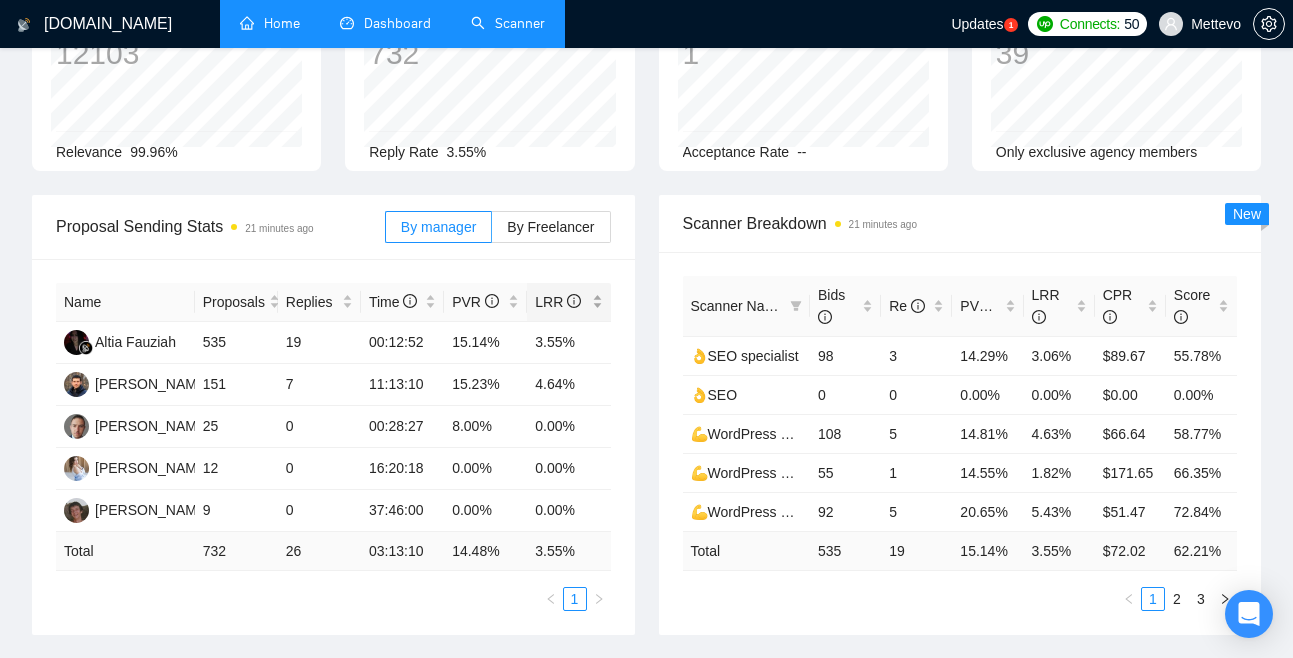 scroll, scrollTop: 240, scrollLeft: 0, axis: vertical 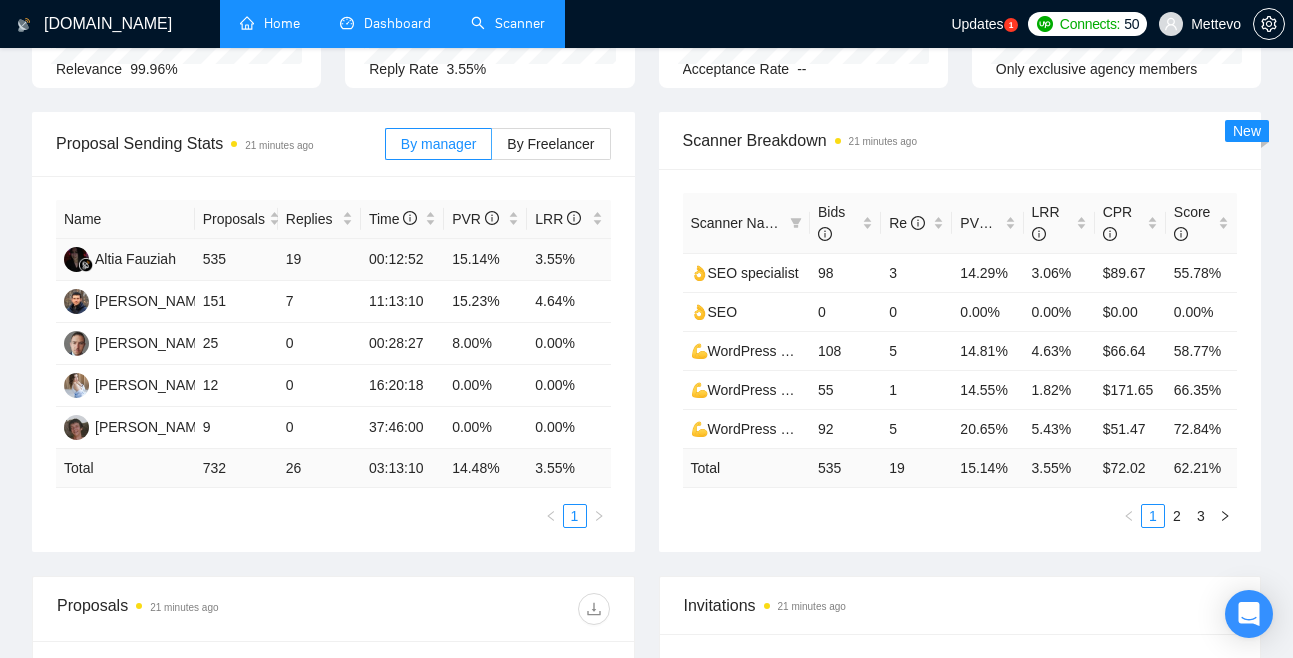 click on "535" at bounding box center [236, 260] 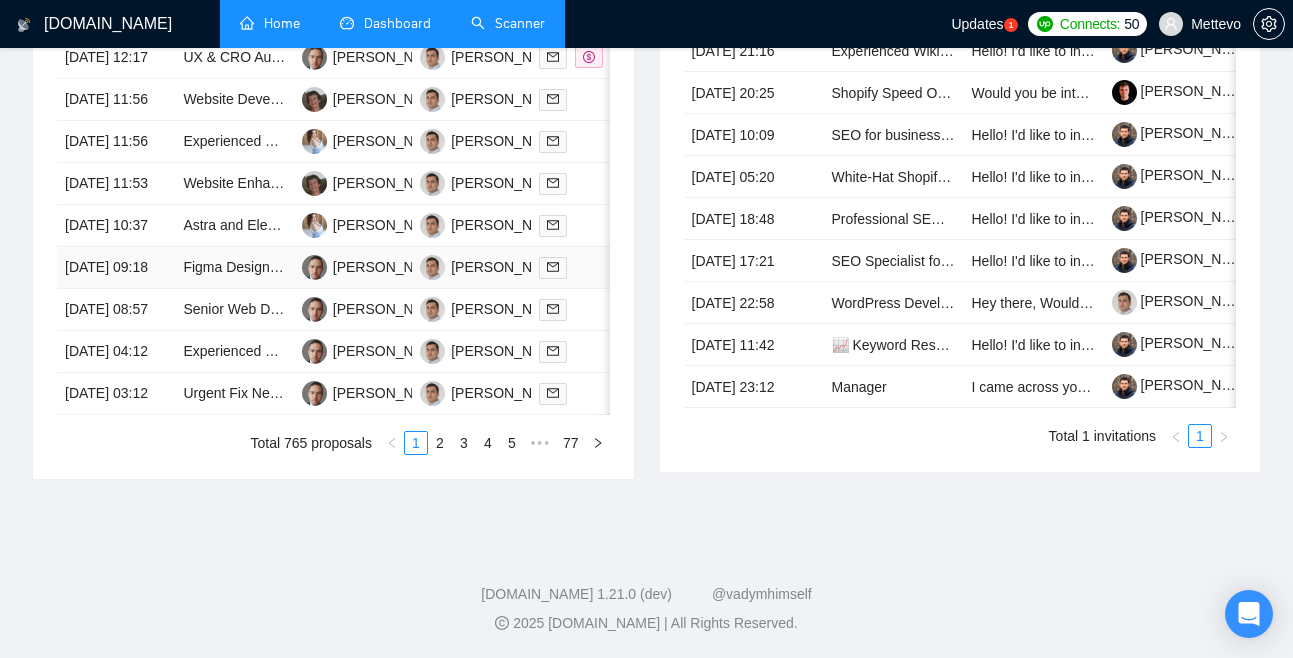 scroll, scrollTop: 1159, scrollLeft: 0, axis: vertical 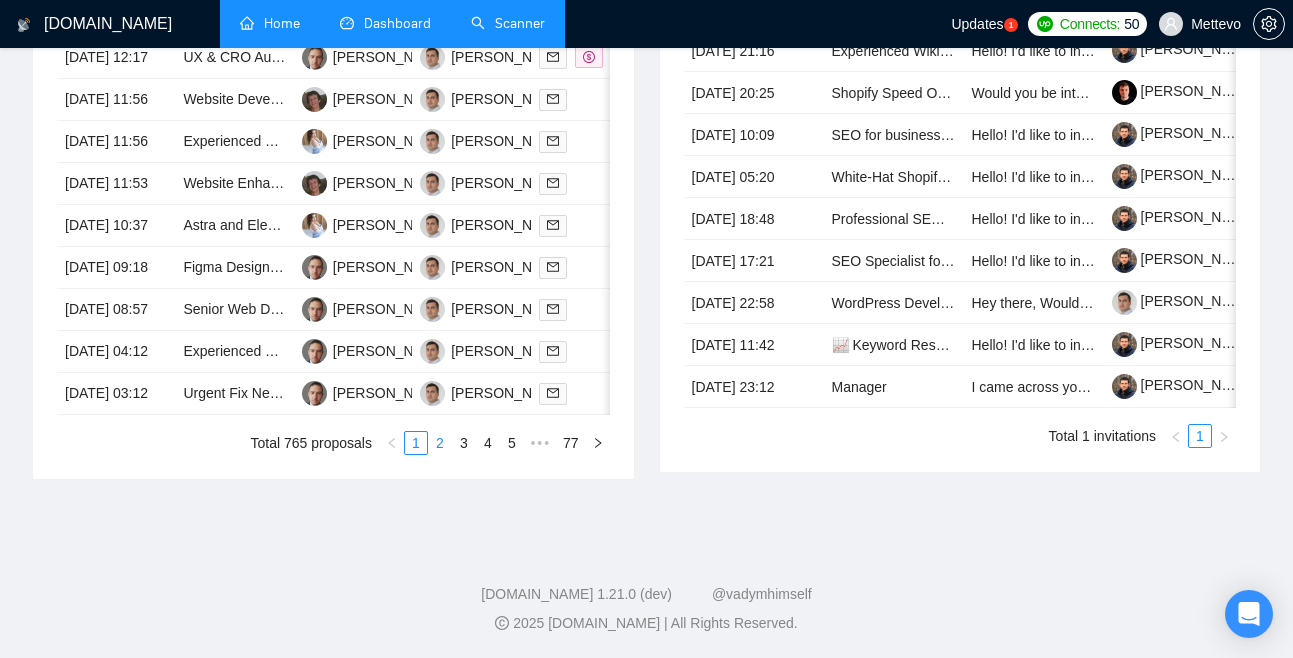 click on "2" at bounding box center [440, 443] 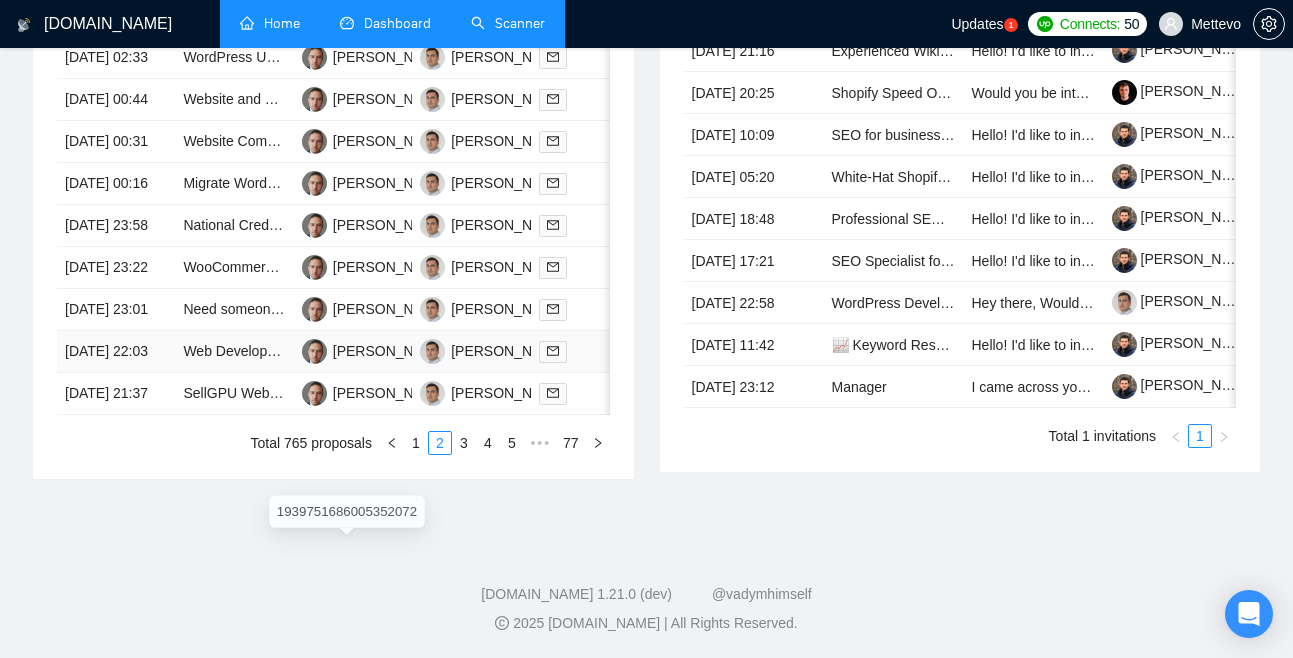 scroll, scrollTop: 1176, scrollLeft: 0, axis: vertical 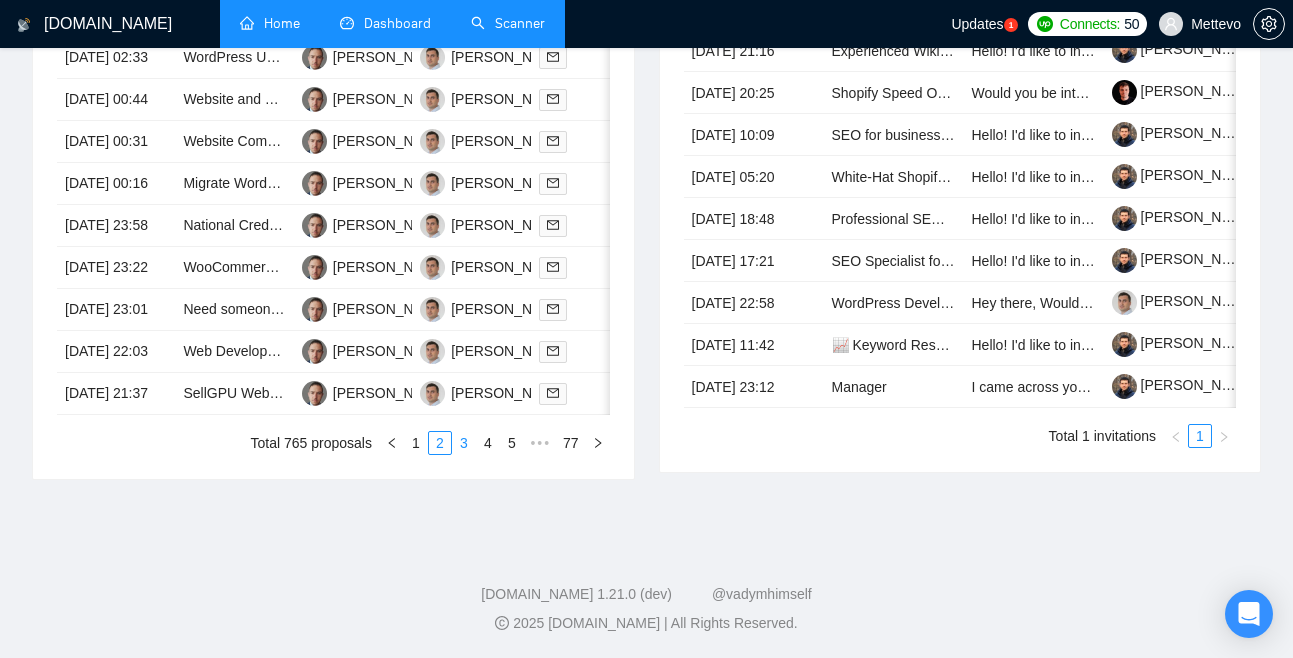 click on "3" at bounding box center [464, 443] 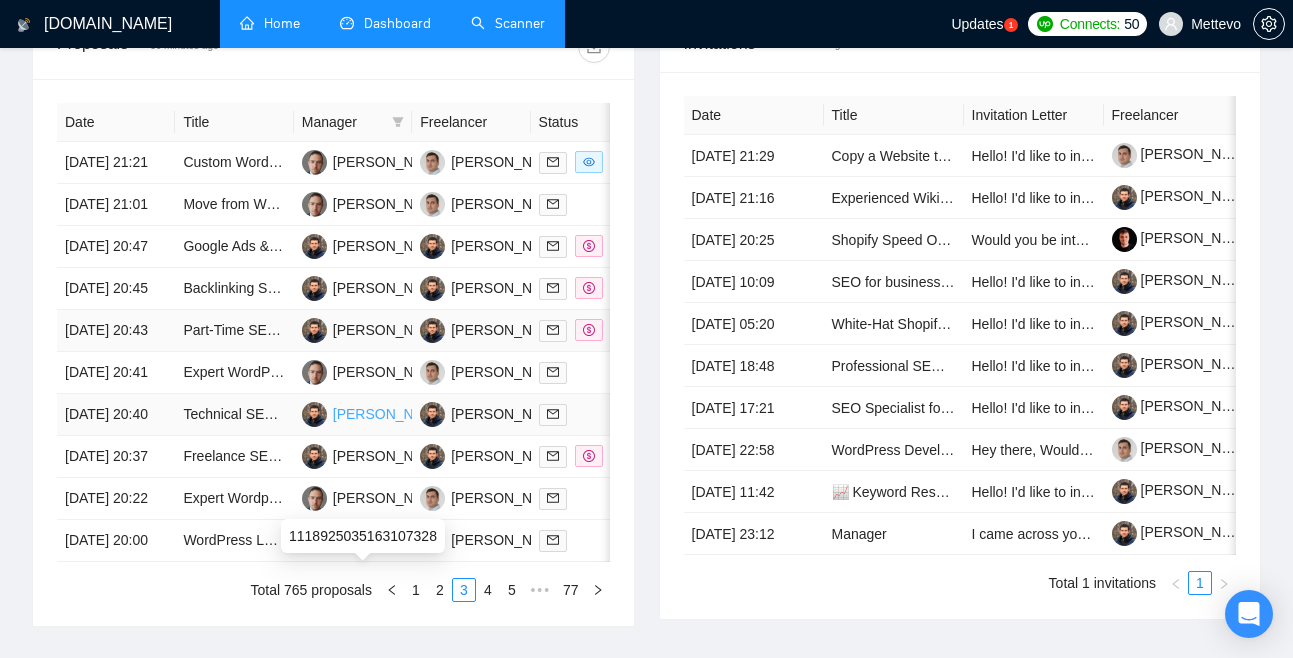 scroll, scrollTop: 683, scrollLeft: 0, axis: vertical 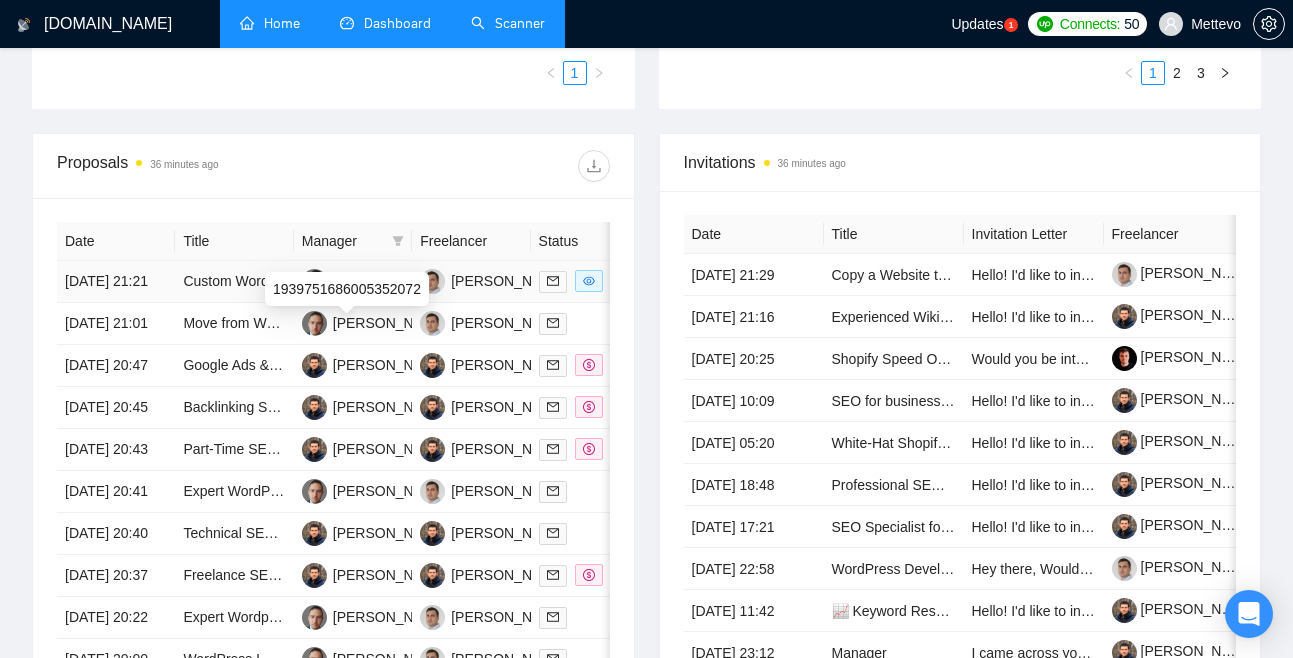click on "[PERSON_NAME]" at bounding box center (390, 281) 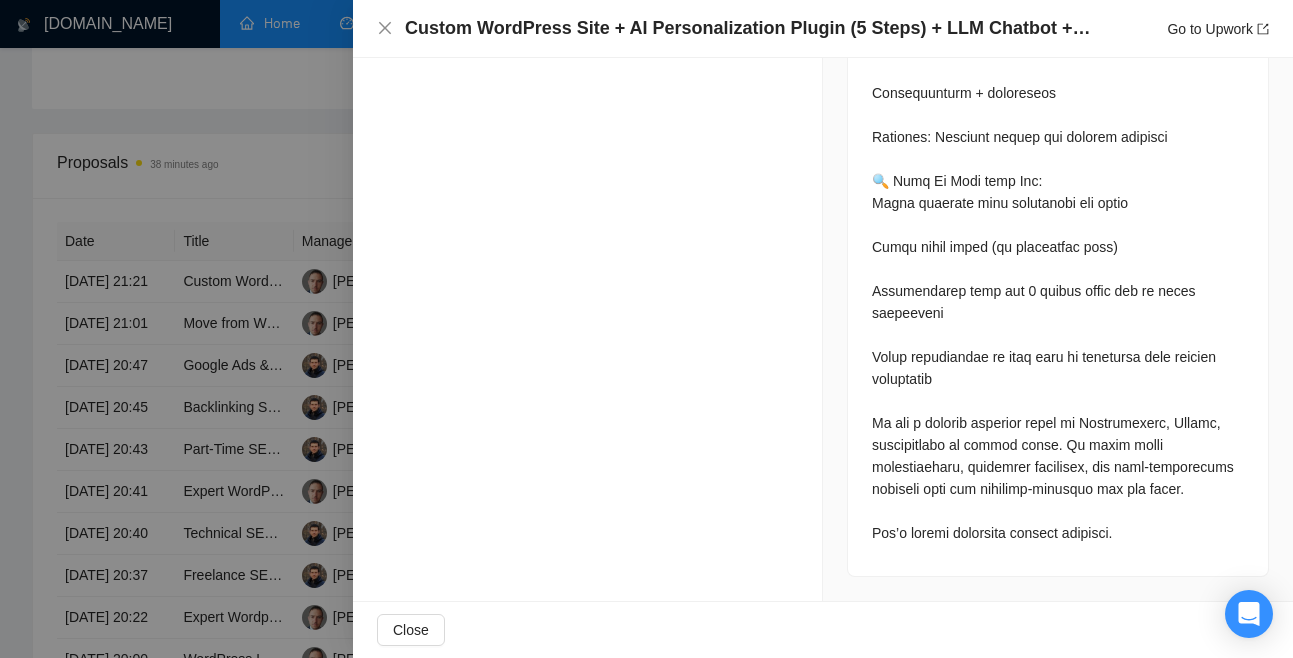 scroll, scrollTop: 3911, scrollLeft: 0, axis: vertical 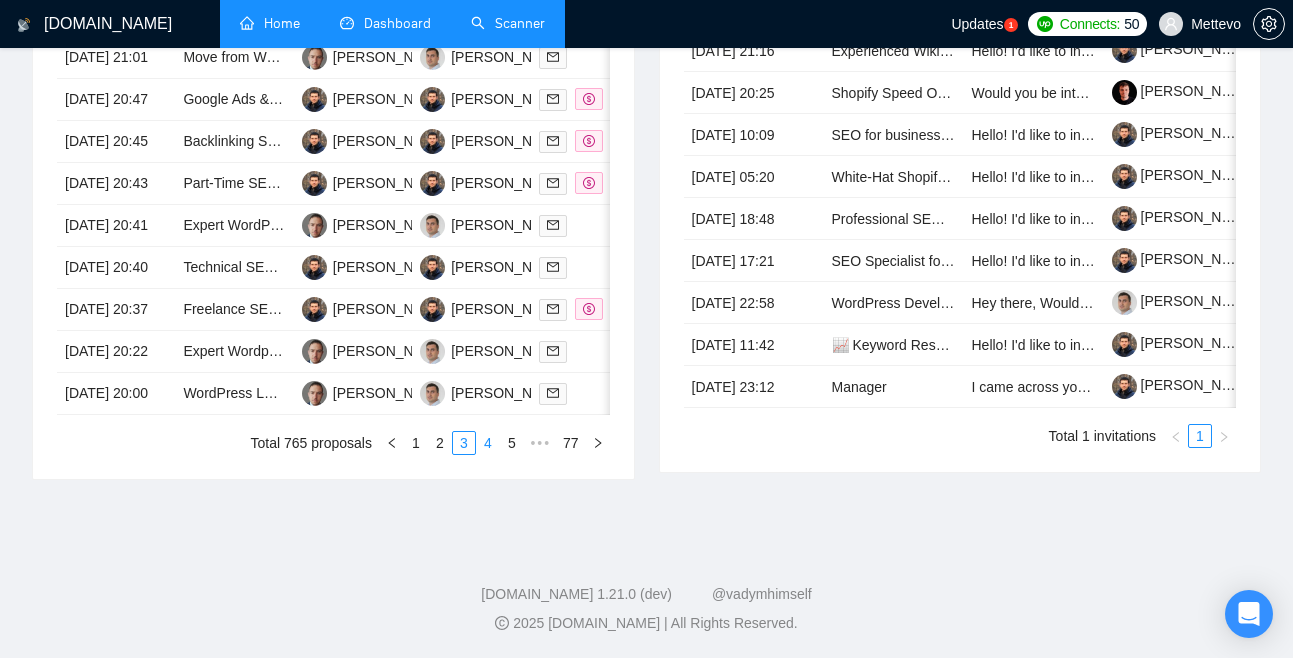 click on "4" at bounding box center [488, 443] 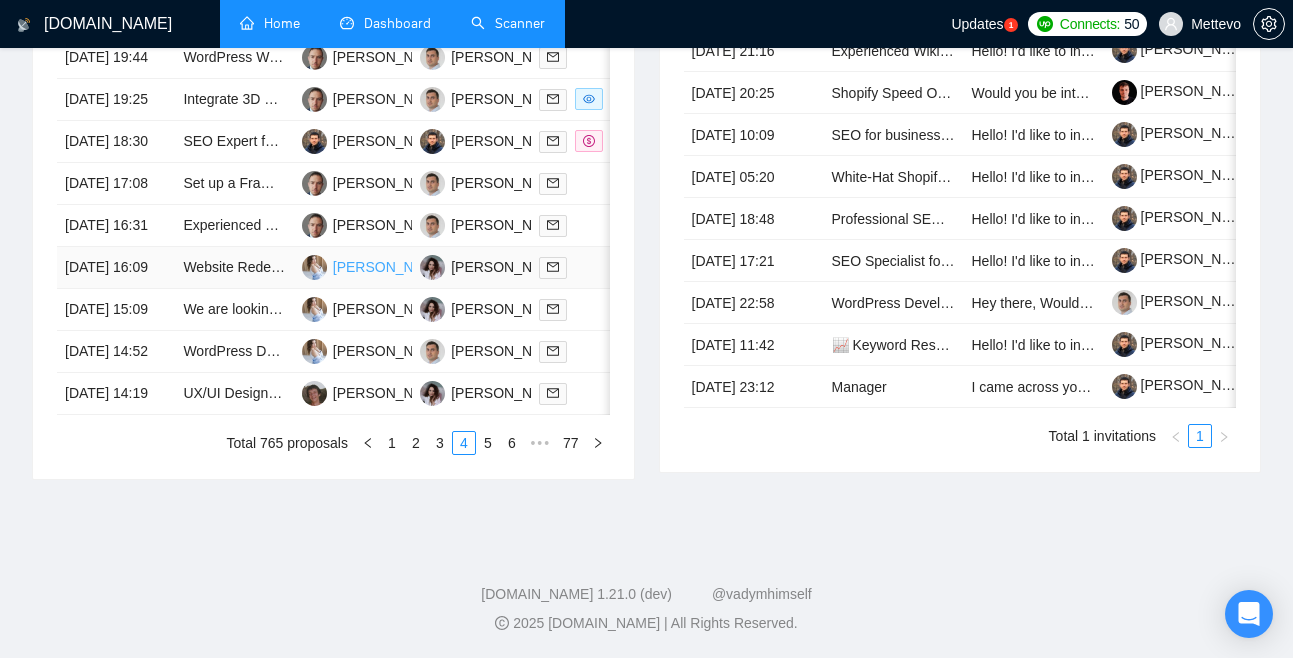 scroll, scrollTop: 782, scrollLeft: 0, axis: vertical 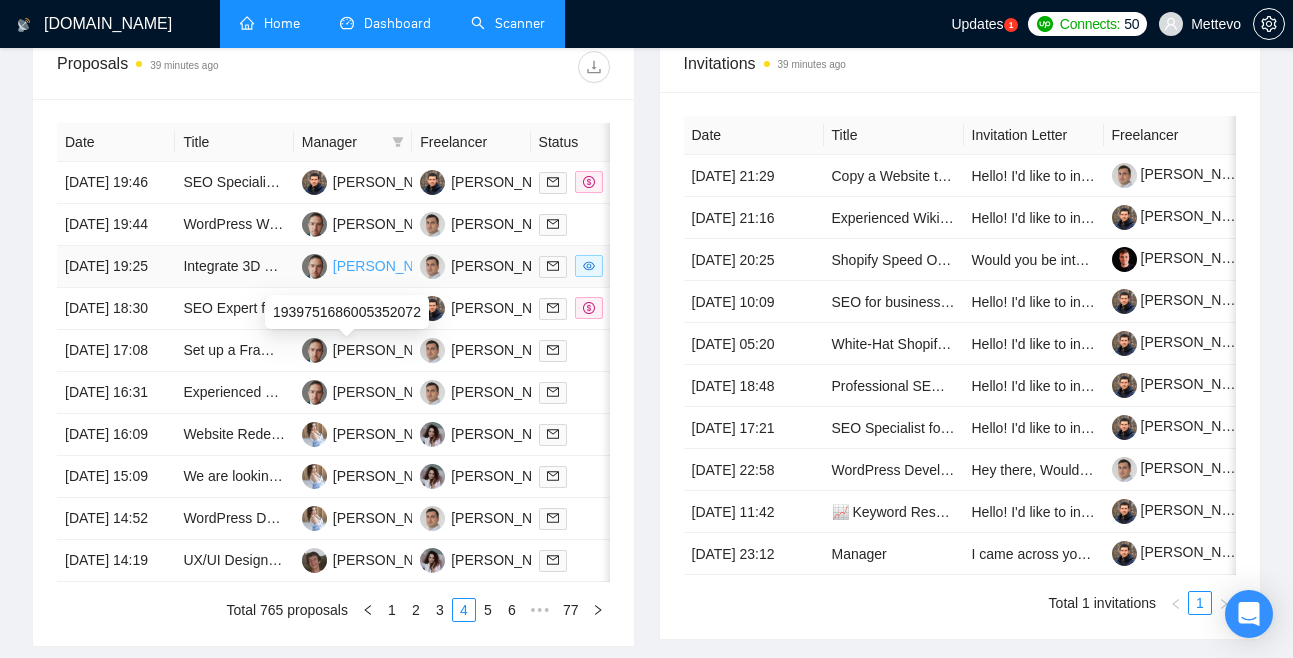 click on "[PERSON_NAME]" at bounding box center [390, 266] 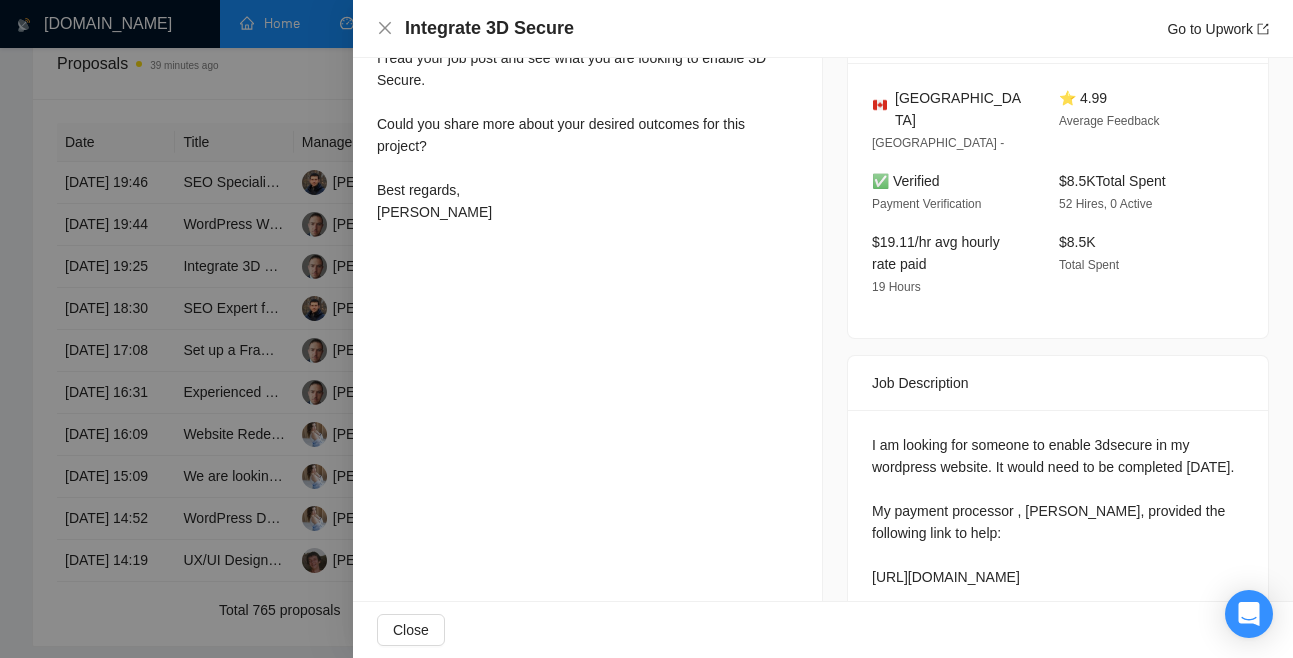 scroll, scrollTop: 296, scrollLeft: 0, axis: vertical 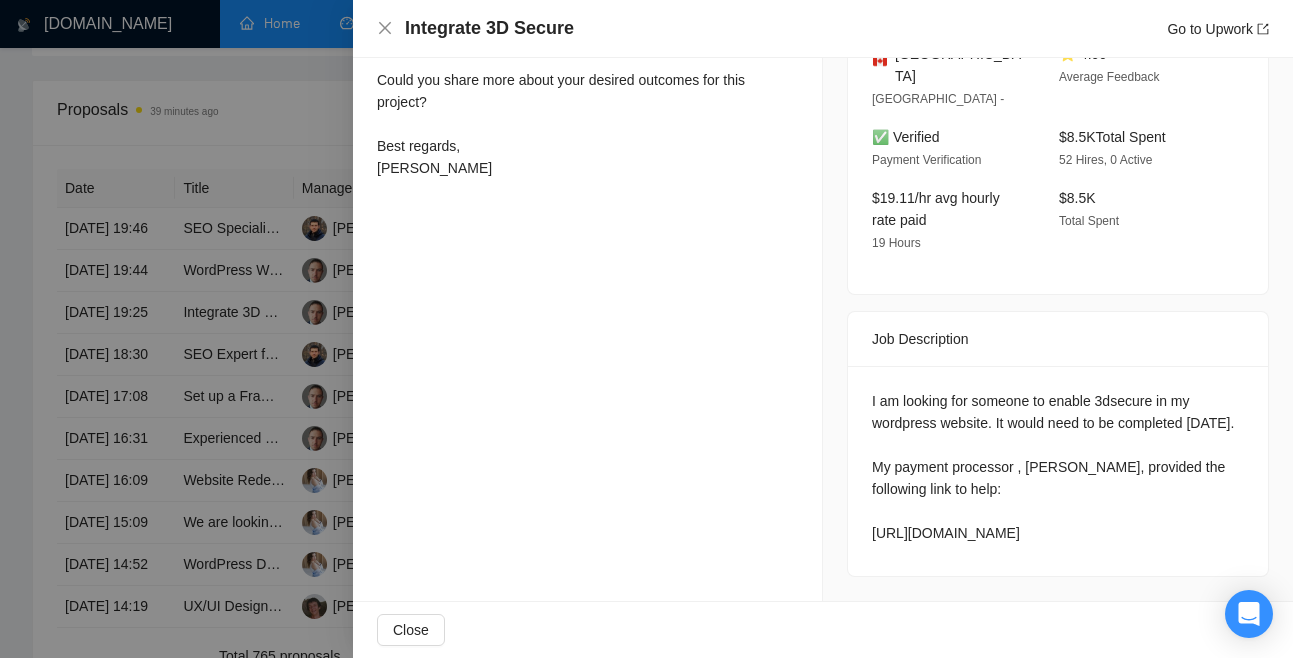 click at bounding box center (646, 329) 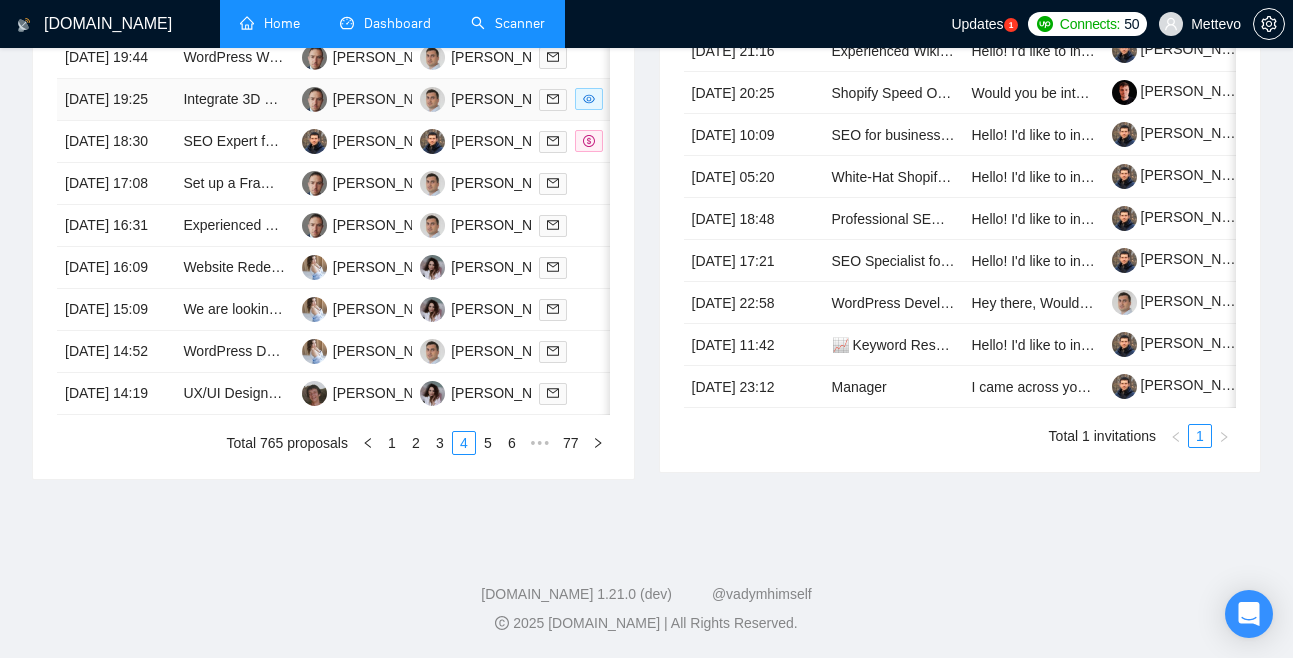 scroll, scrollTop: 1164, scrollLeft: 0, axis: vertical 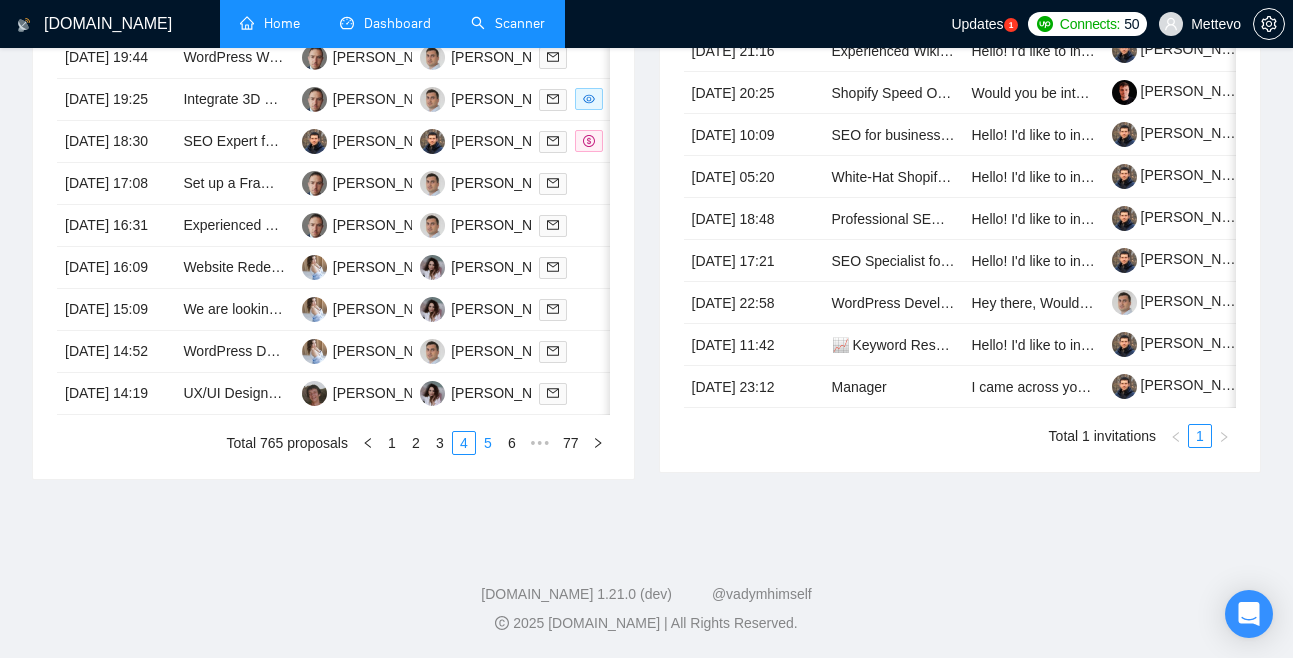 click on "5" at bounding box center (488, 443) 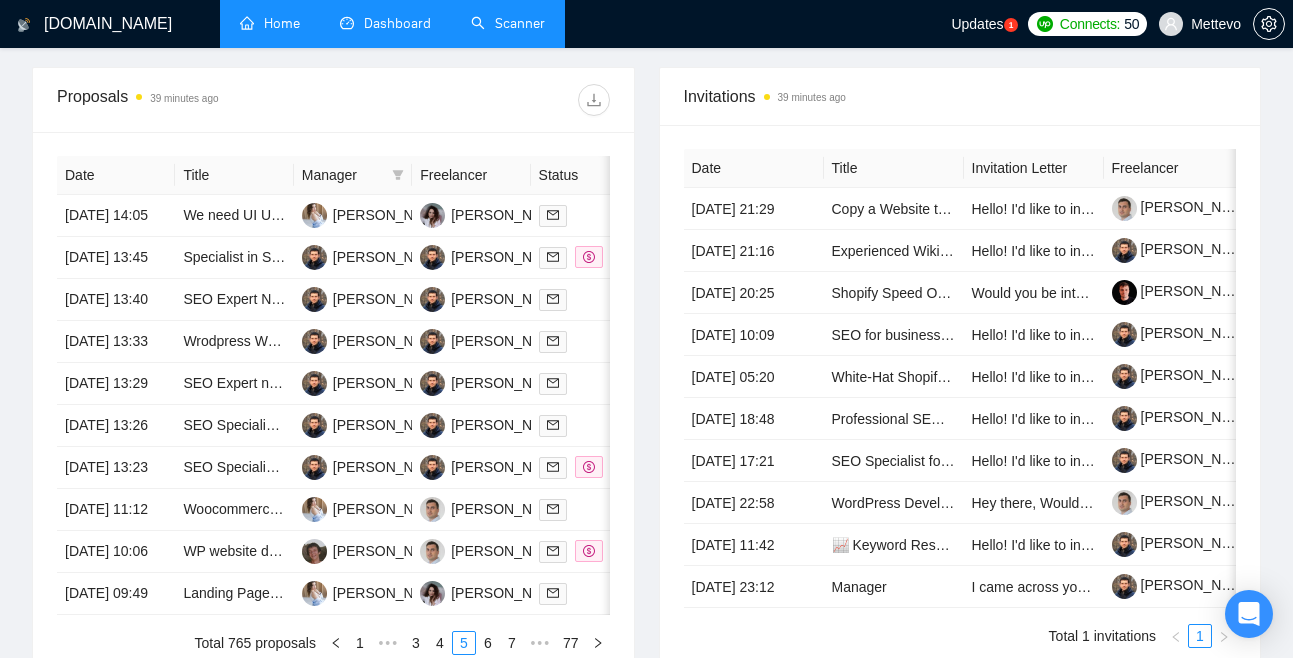 scroll, scrollTop: 1038, scrollLeft: 0, axis: vertical 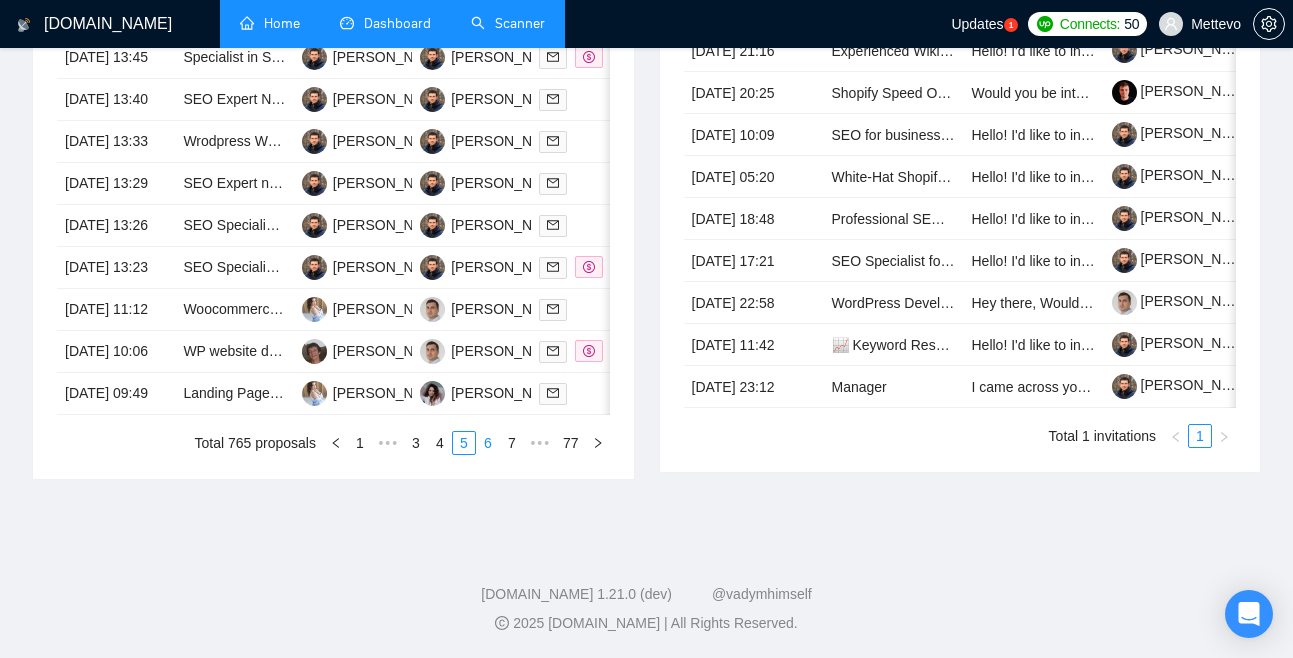 click on "6" at bounding box center [488, 443] 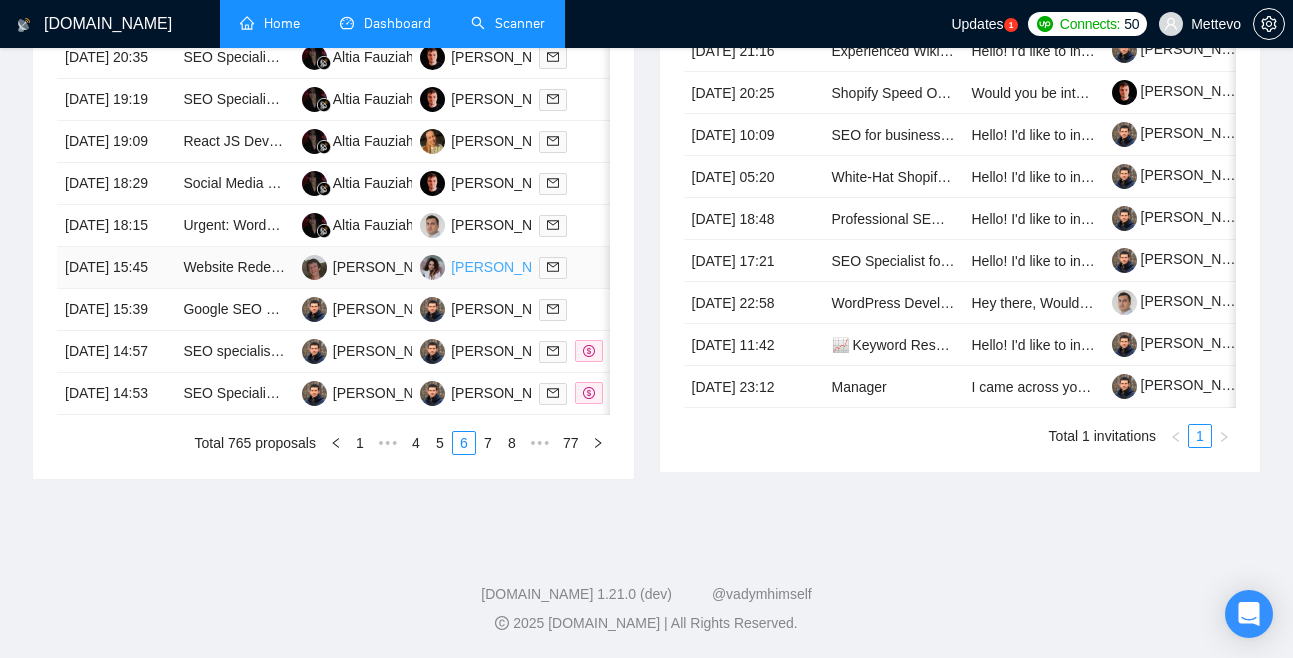 scroll, scrollTop: 1082, scrollLeft: 0, axis: vertical 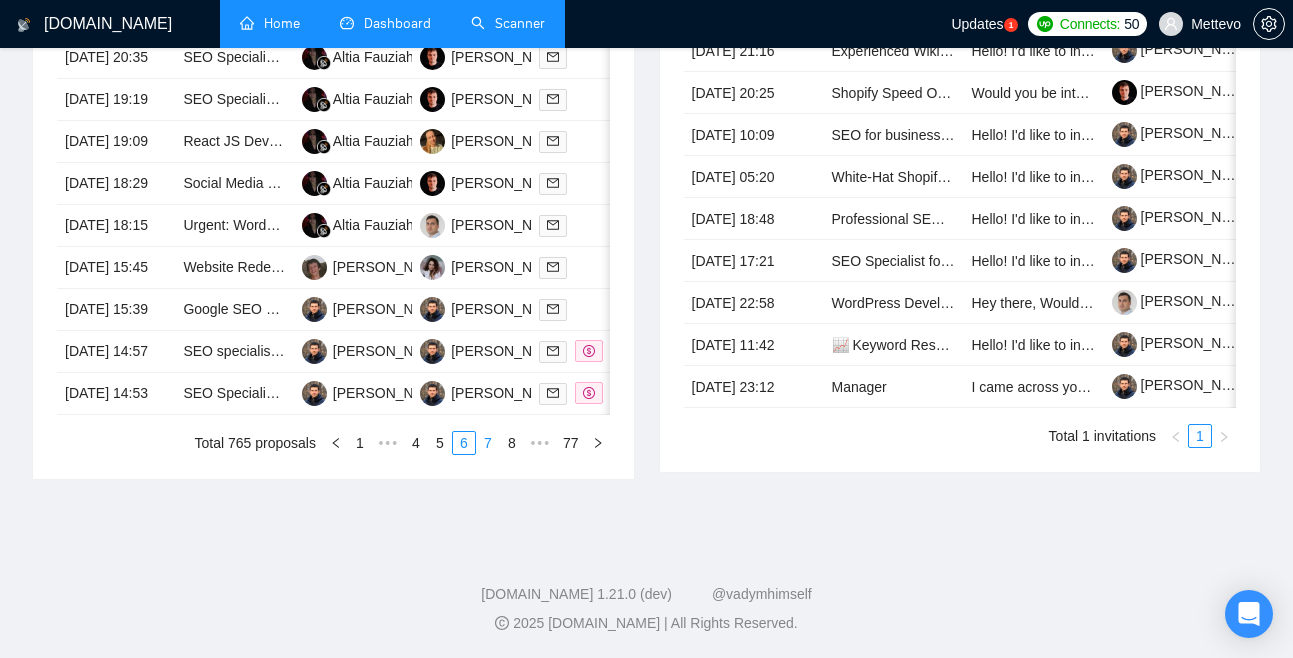 click on "7" at bounding box center [488, 443] 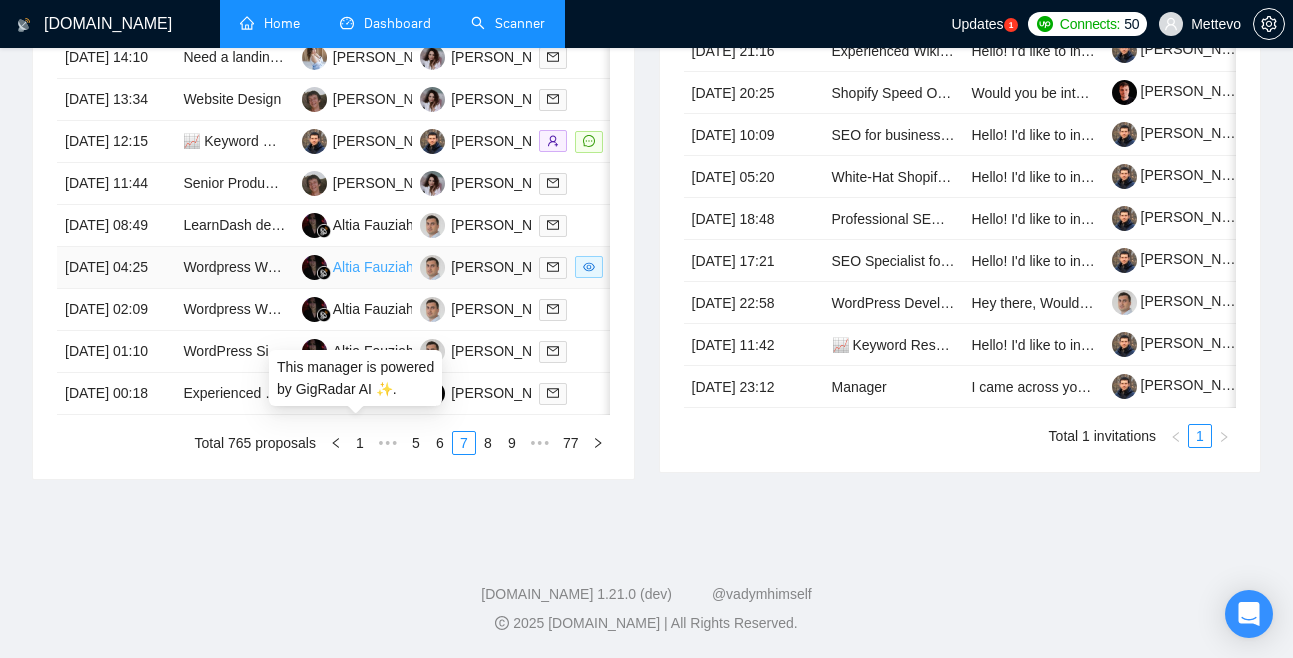 click on "Altia  Fauziah" at bounding box center [373, 267] 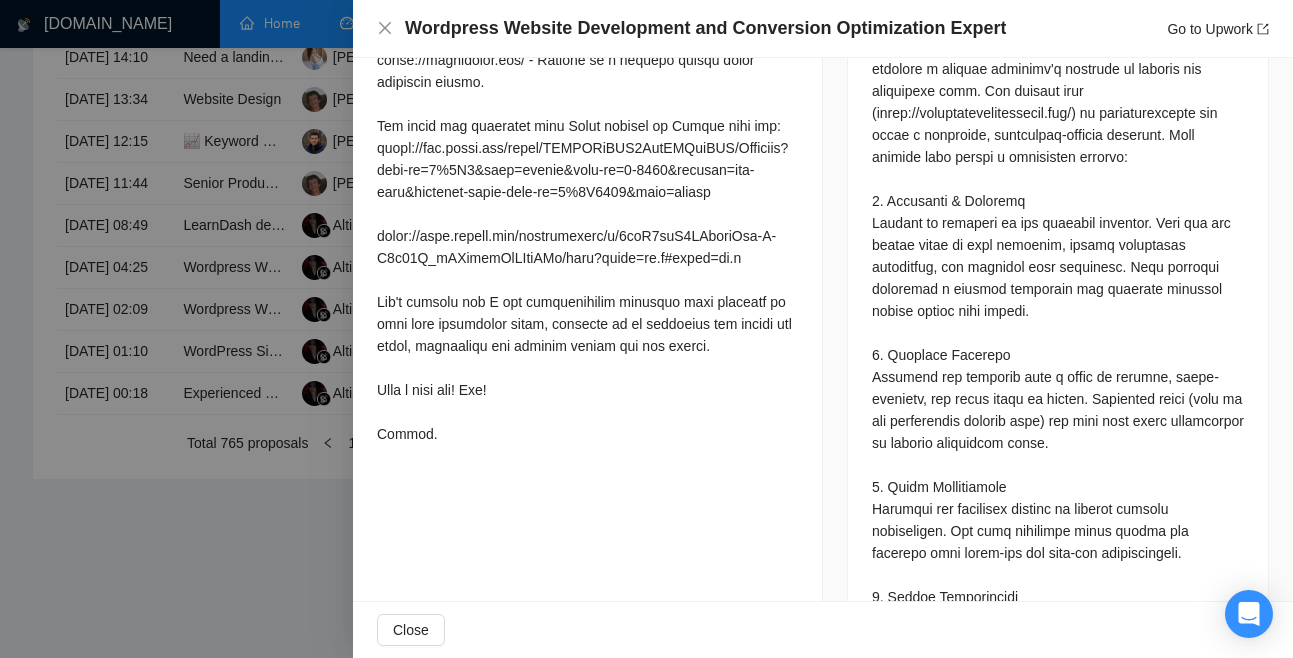 scroll, scrollTop: 1098, scrollLeft: 0, axis: vertical 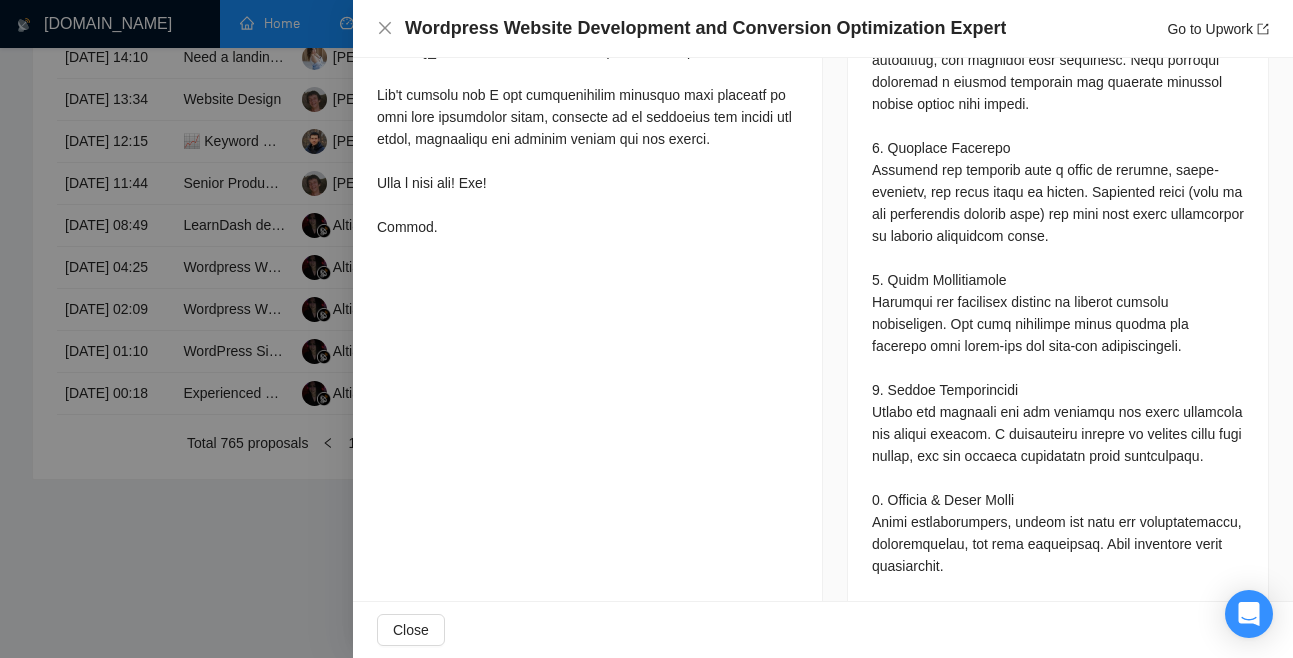 click at bounding box center [646, 329] 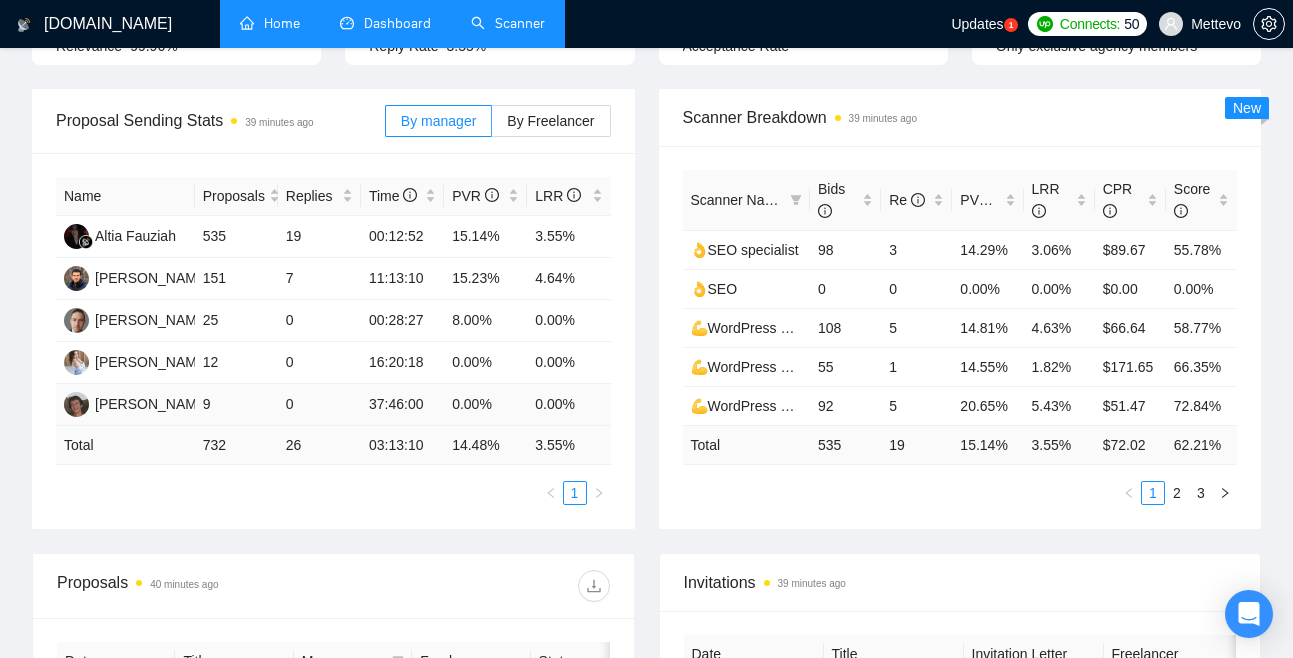 scroll, scrollTop: 161, scrollLeft: 0, axis: vertical 